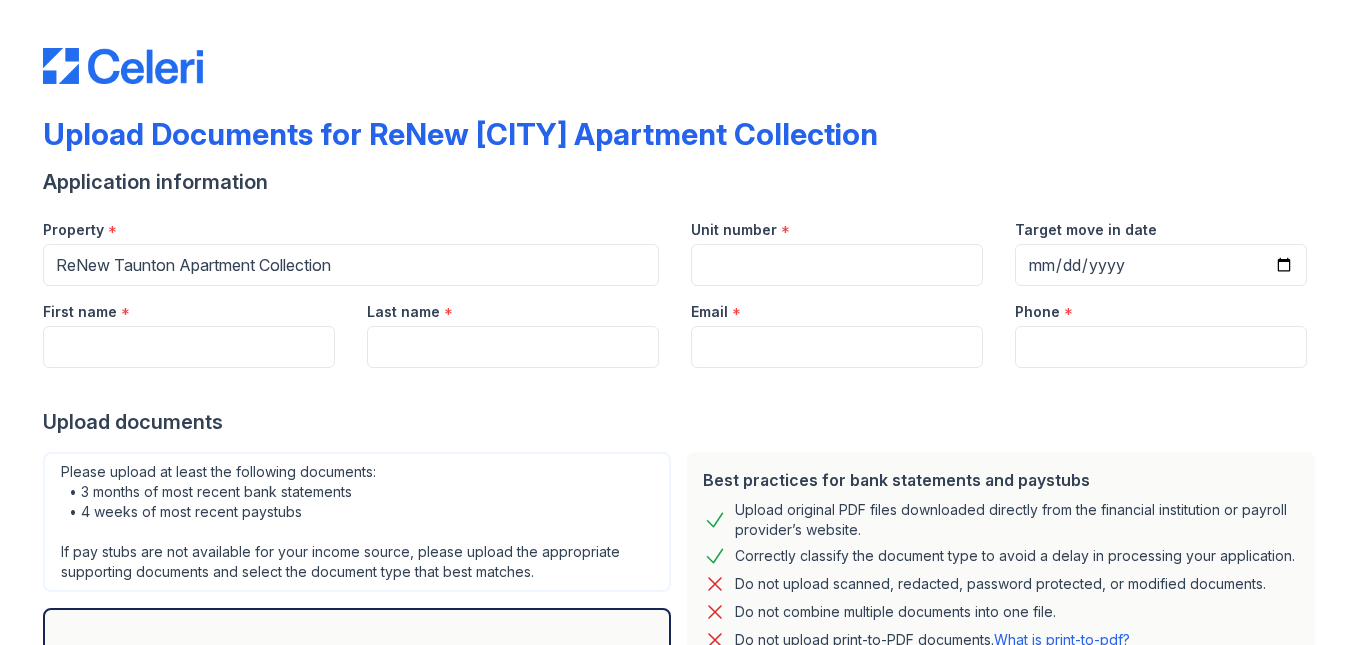 scroll, scrollTop: 0, scrollLeft: 0, axis: both 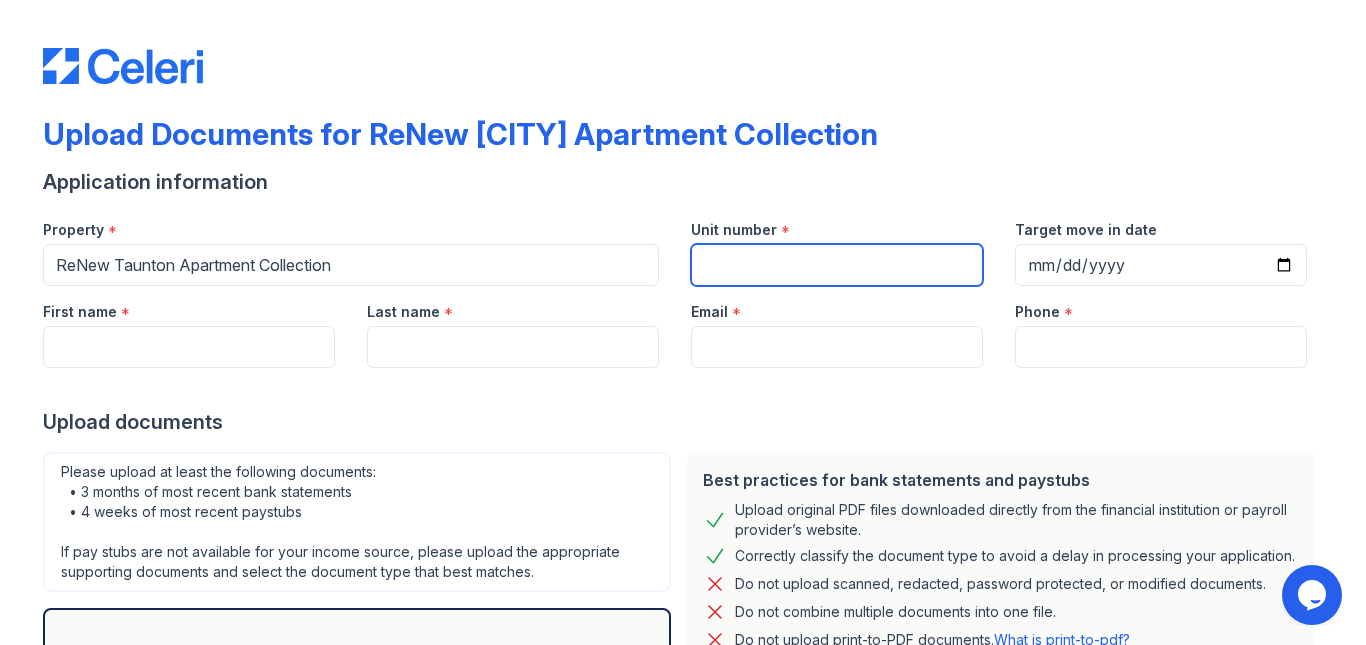 click on "Unit number" at bounding box center (837, 265) 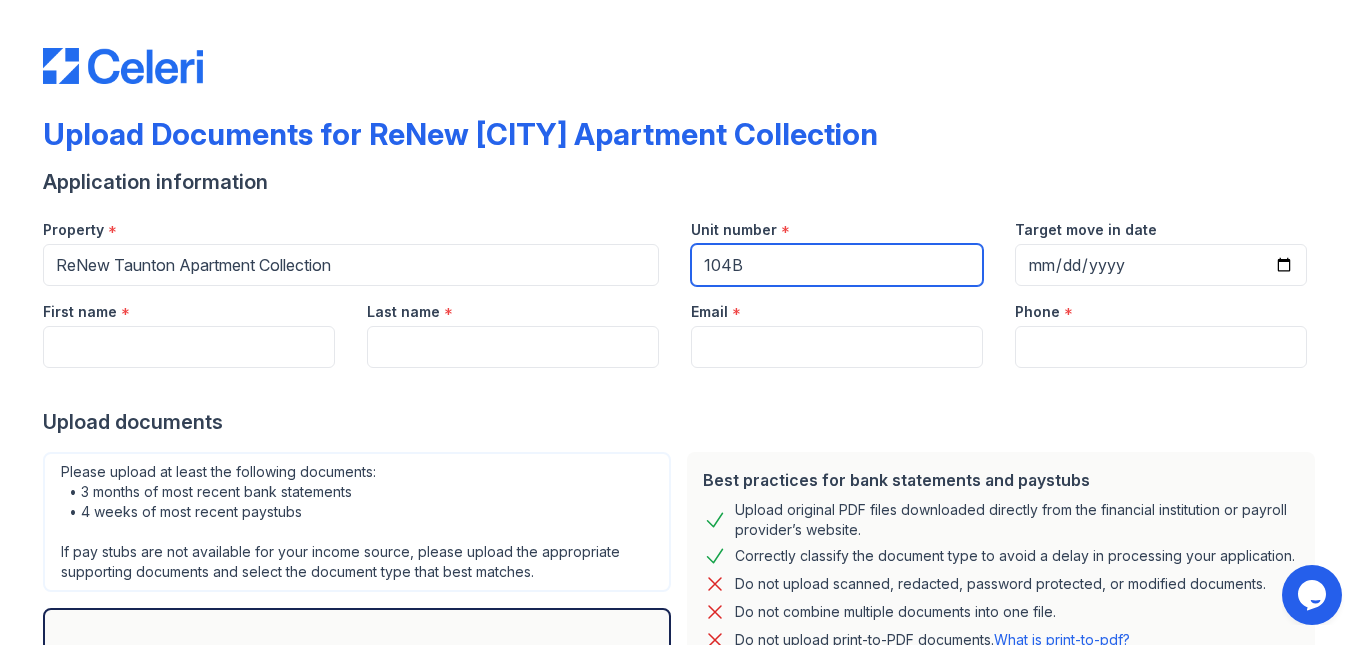 type on "104B" 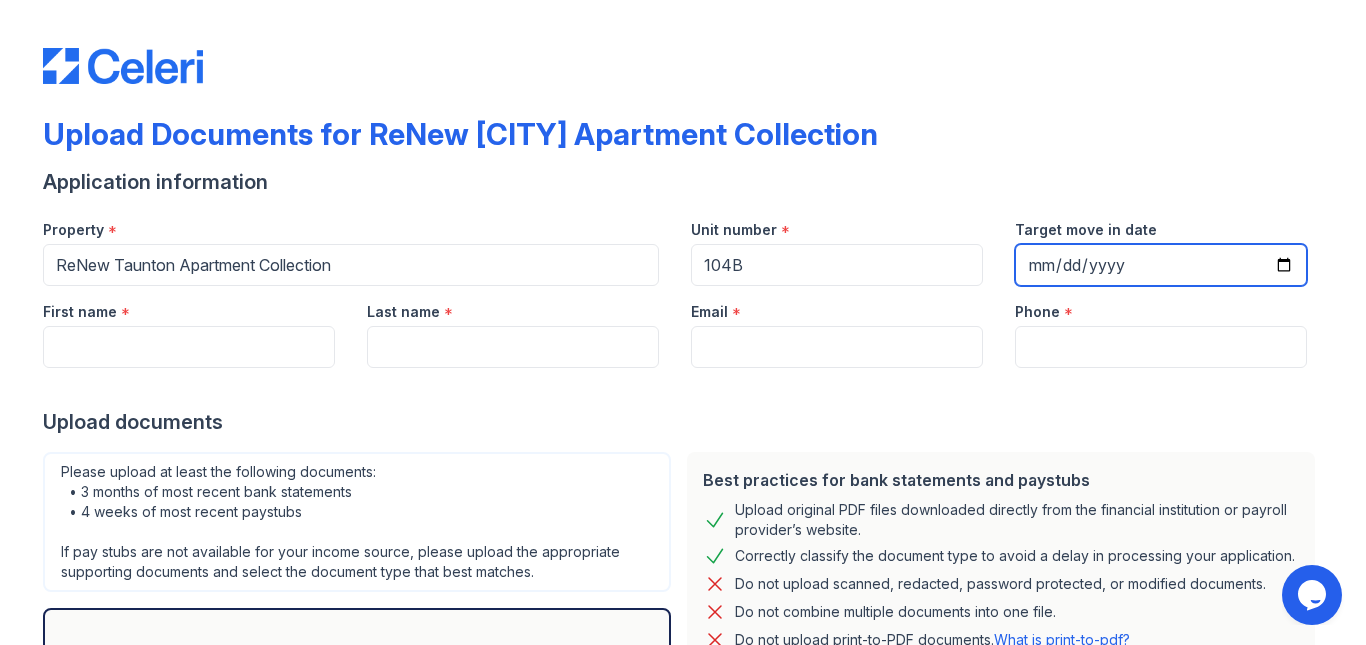 click on "Target move in date" at bounding box center [1161, 265] 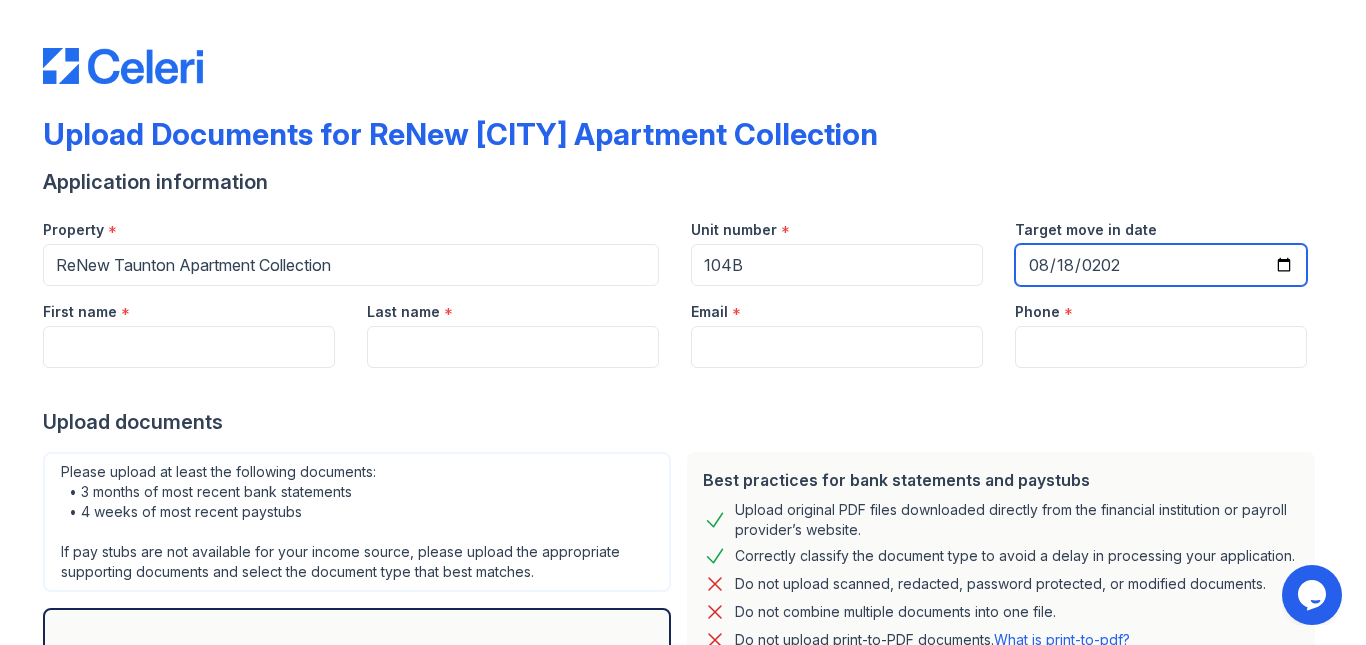 type on "[DATE]" 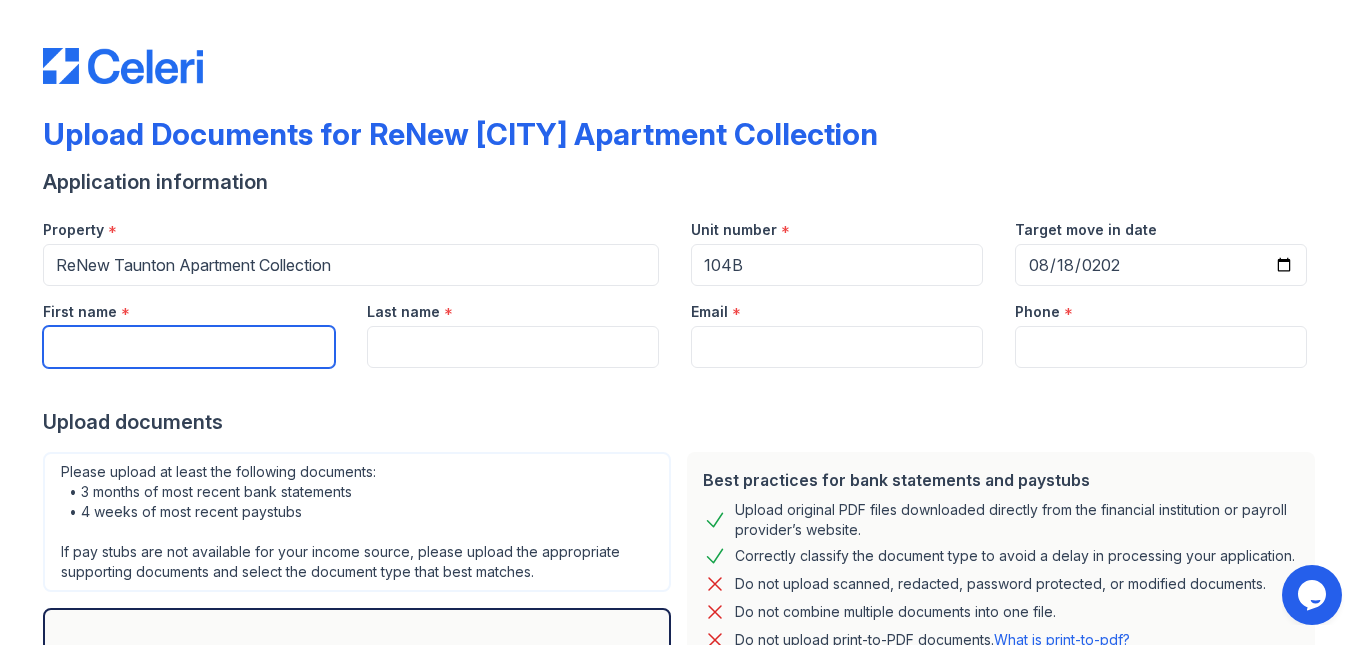 click on "First name" at bounding box center [189, 347] 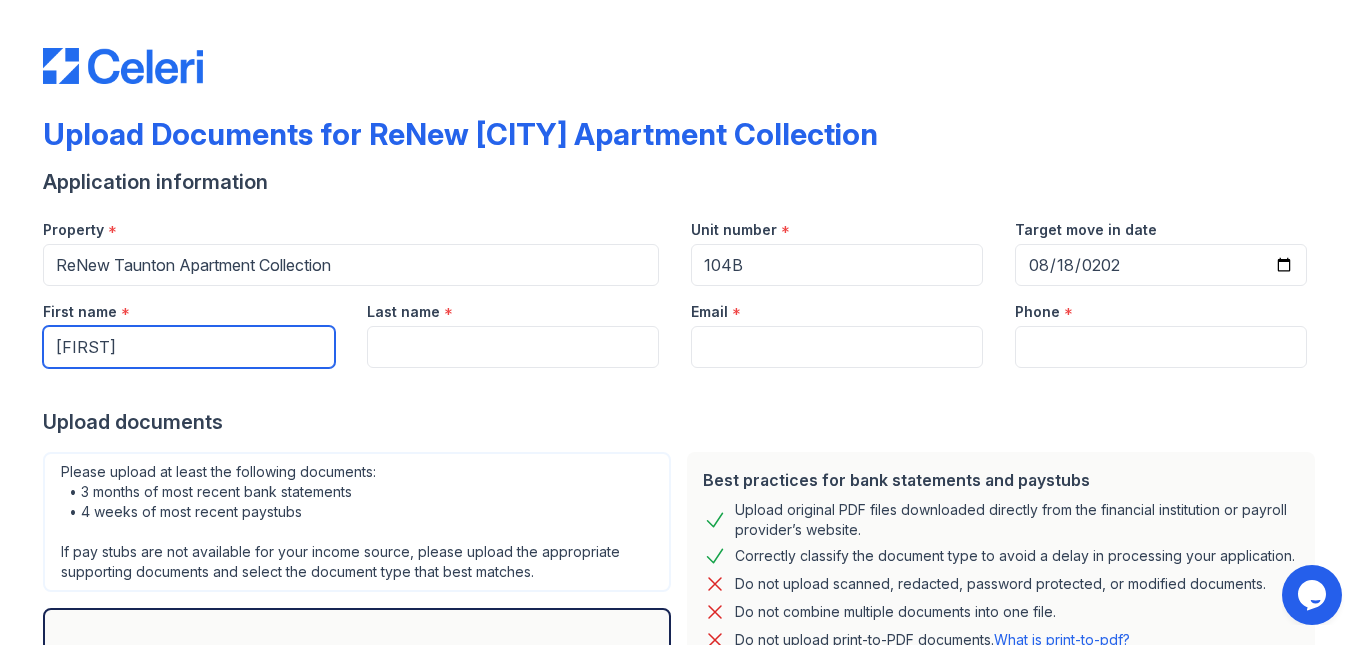type on "[FIRST]" 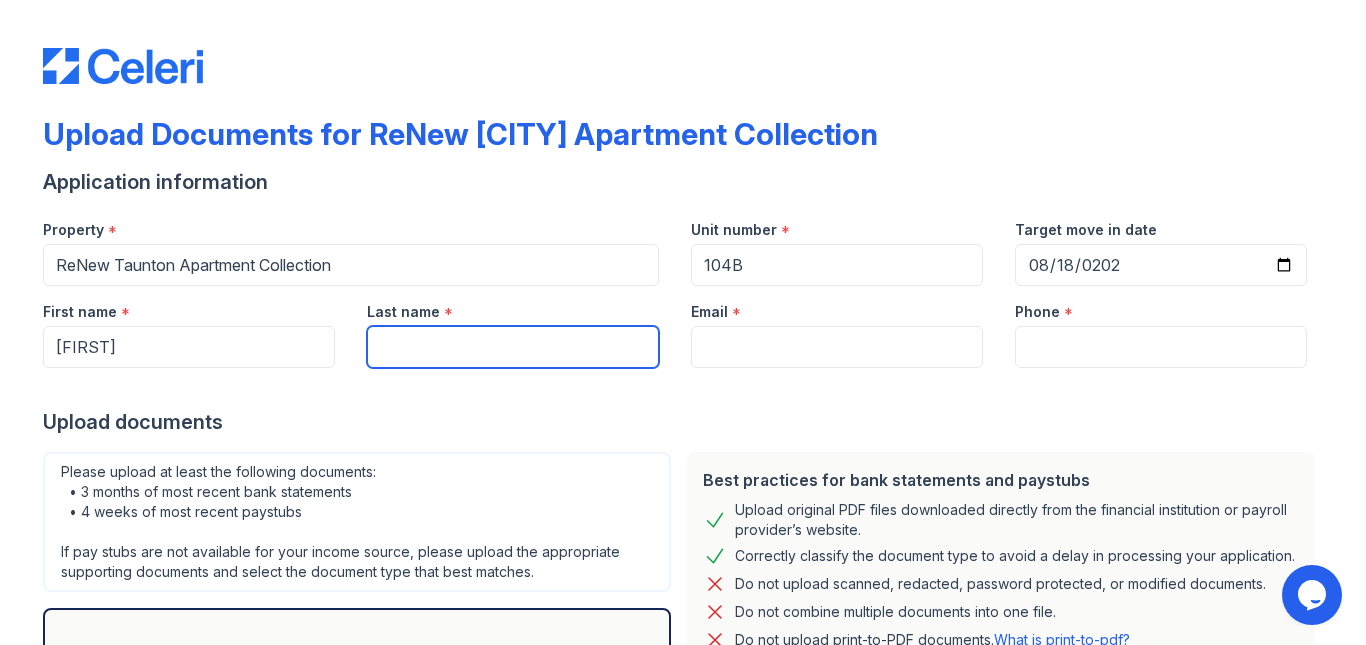 click on "Last name" at bounding box center [513, 347] 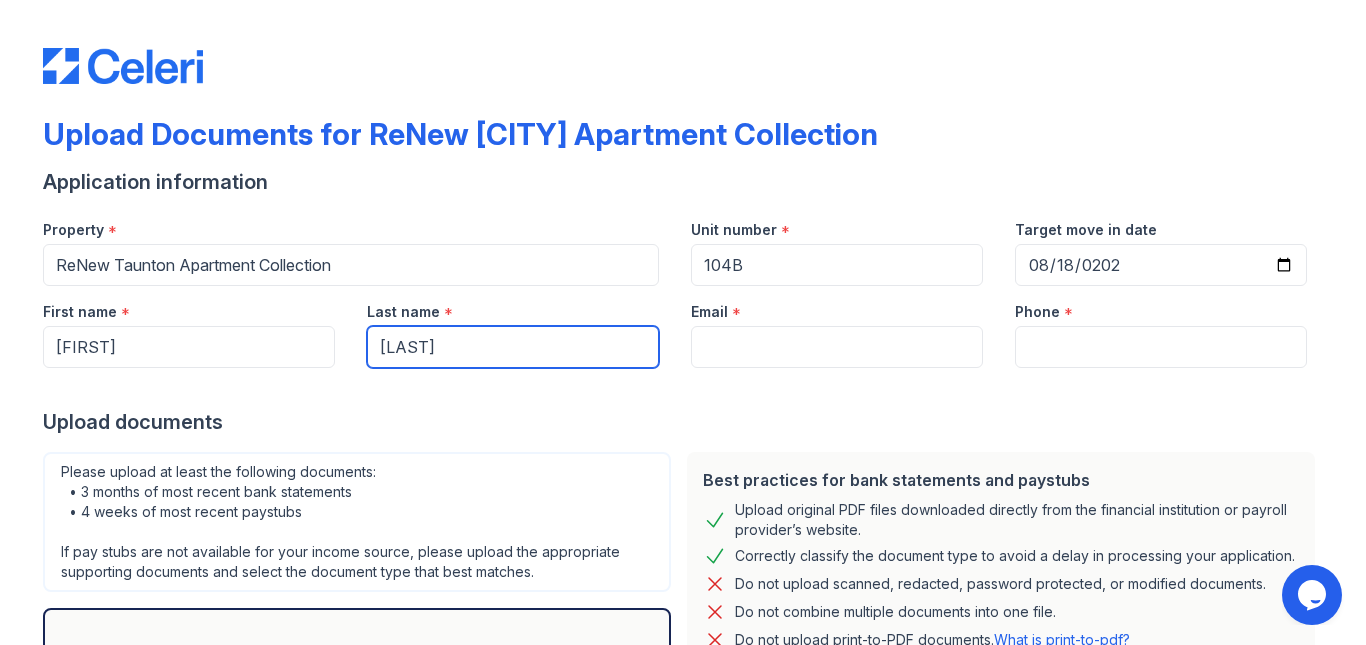 type on "[LAST]" 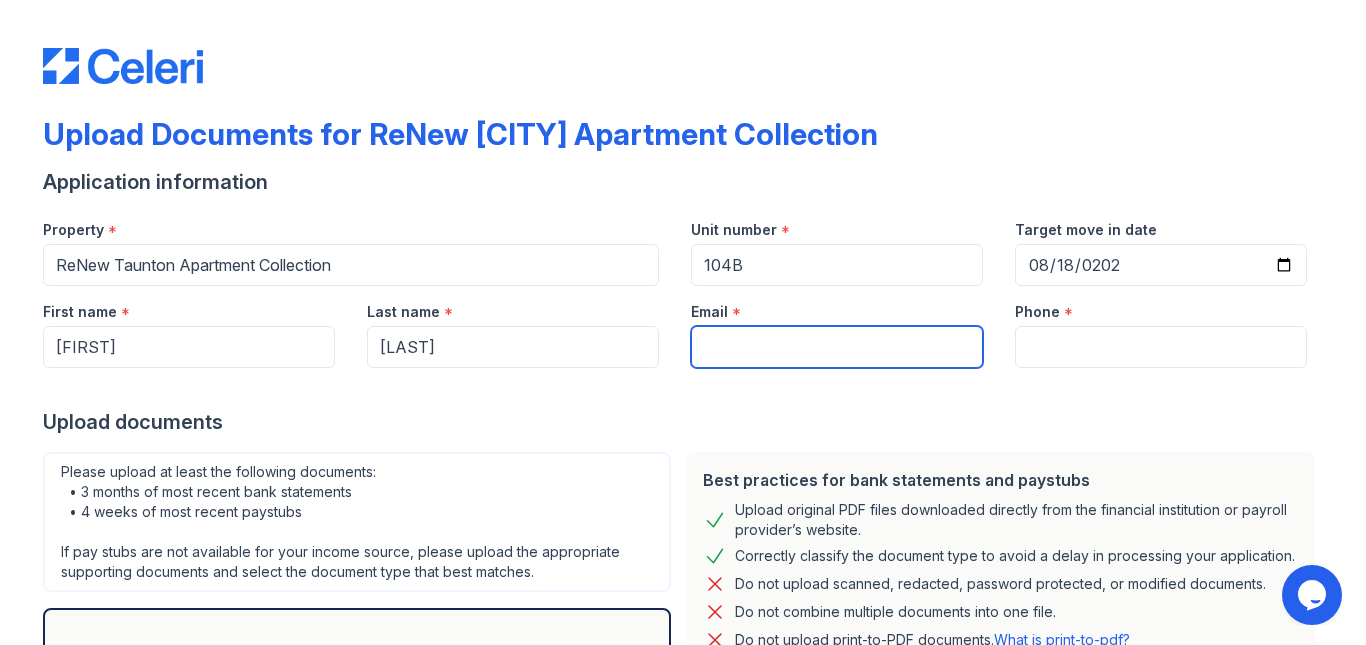 click on "Email" at bounding box center [837, 347] 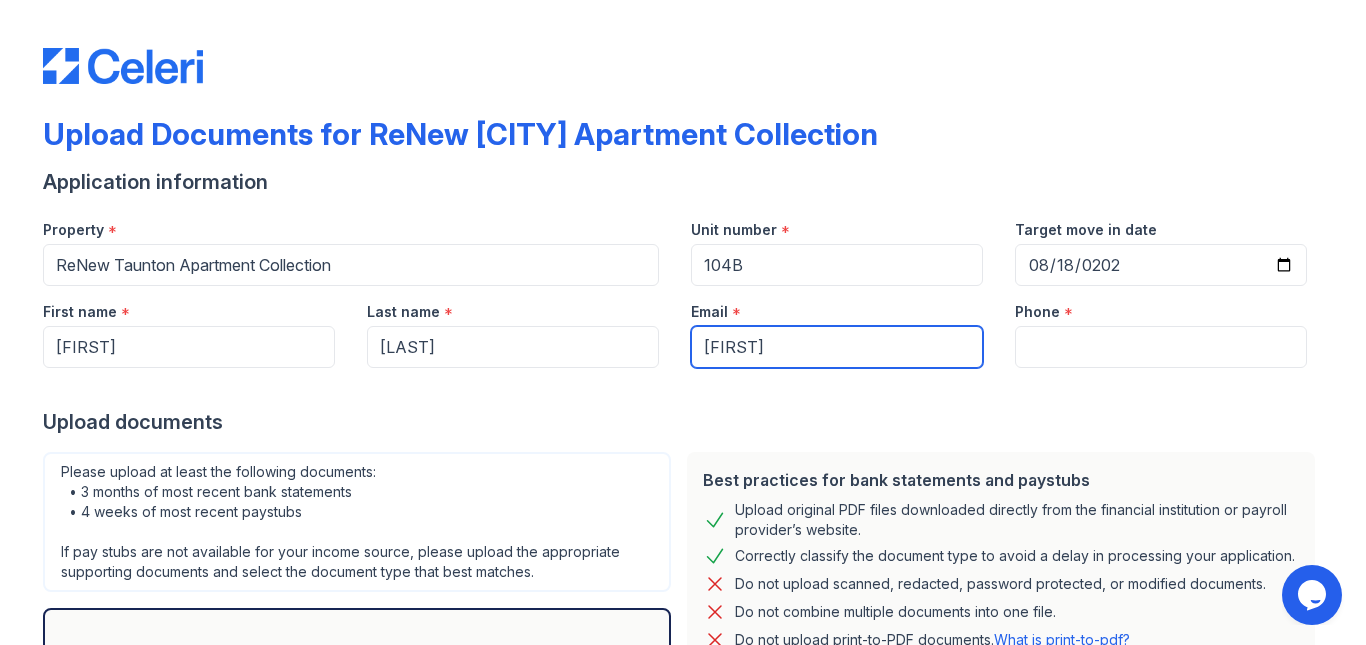 type on "[EMAIL]" 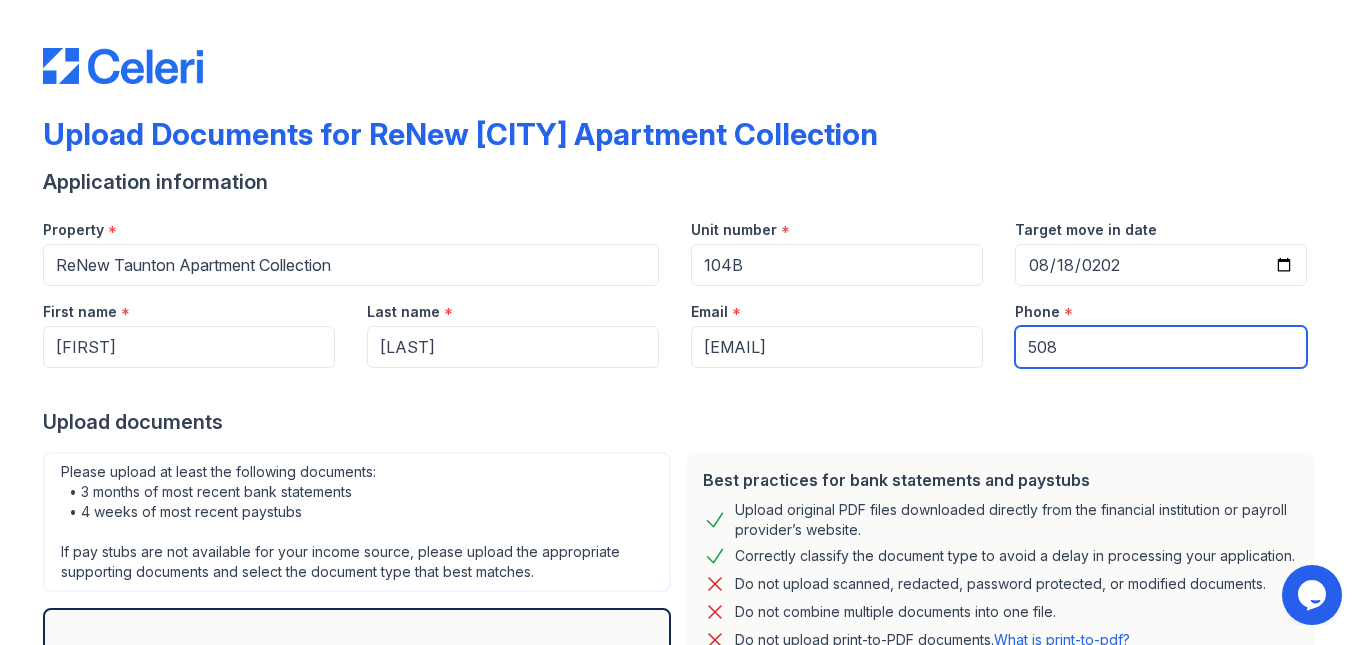type on "[PHONE]" 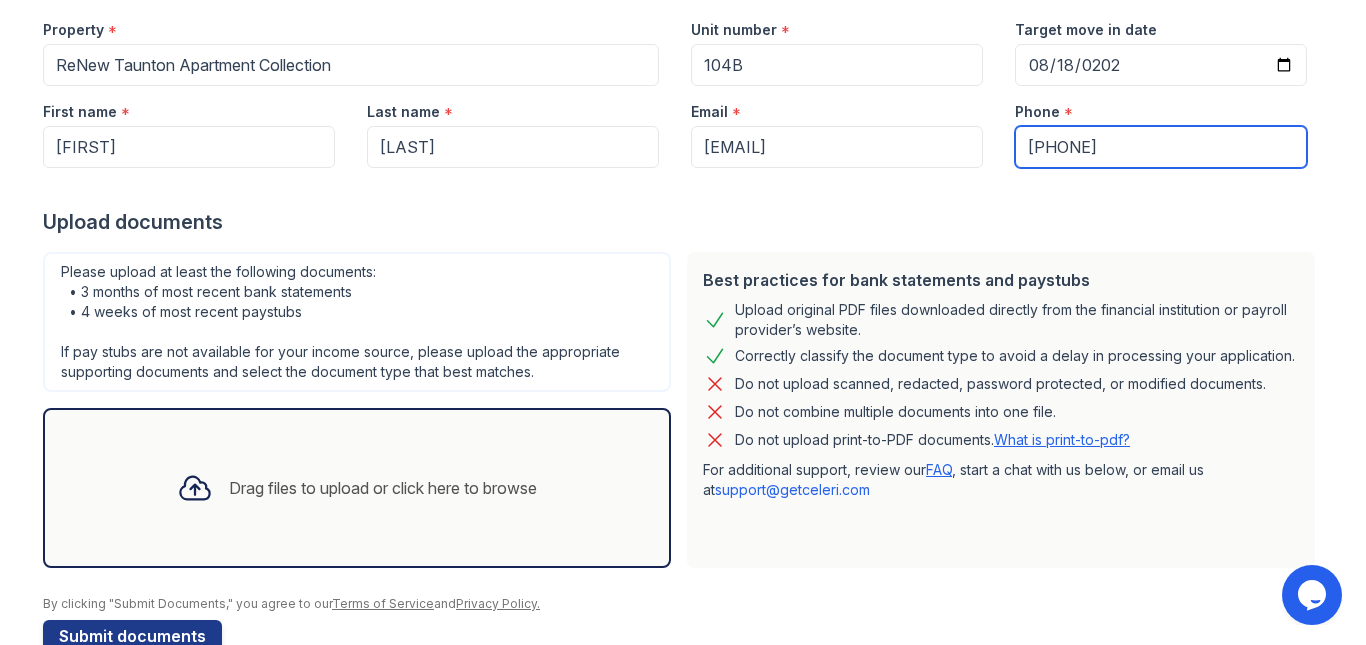 scroll, scrollTop: 207, scrollLeft: 0, axis: vertical 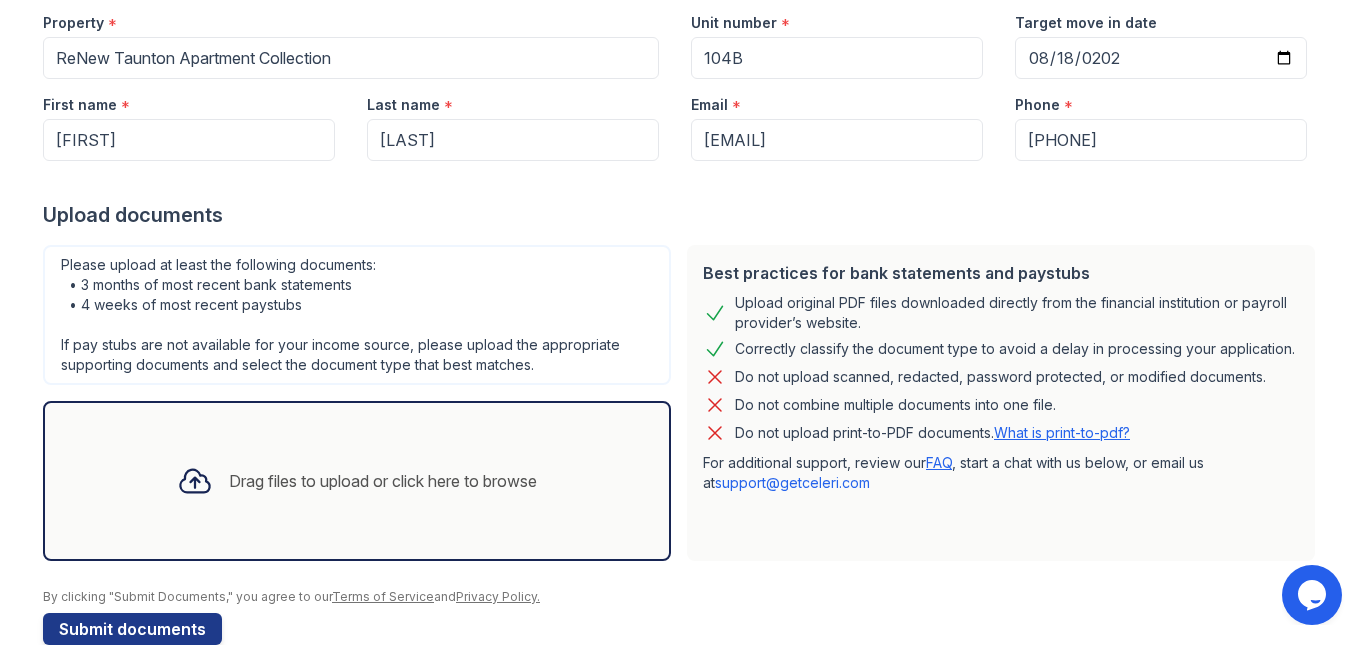 click on "Drag files to upload or click here to browse" at bounding box center [357, 481] 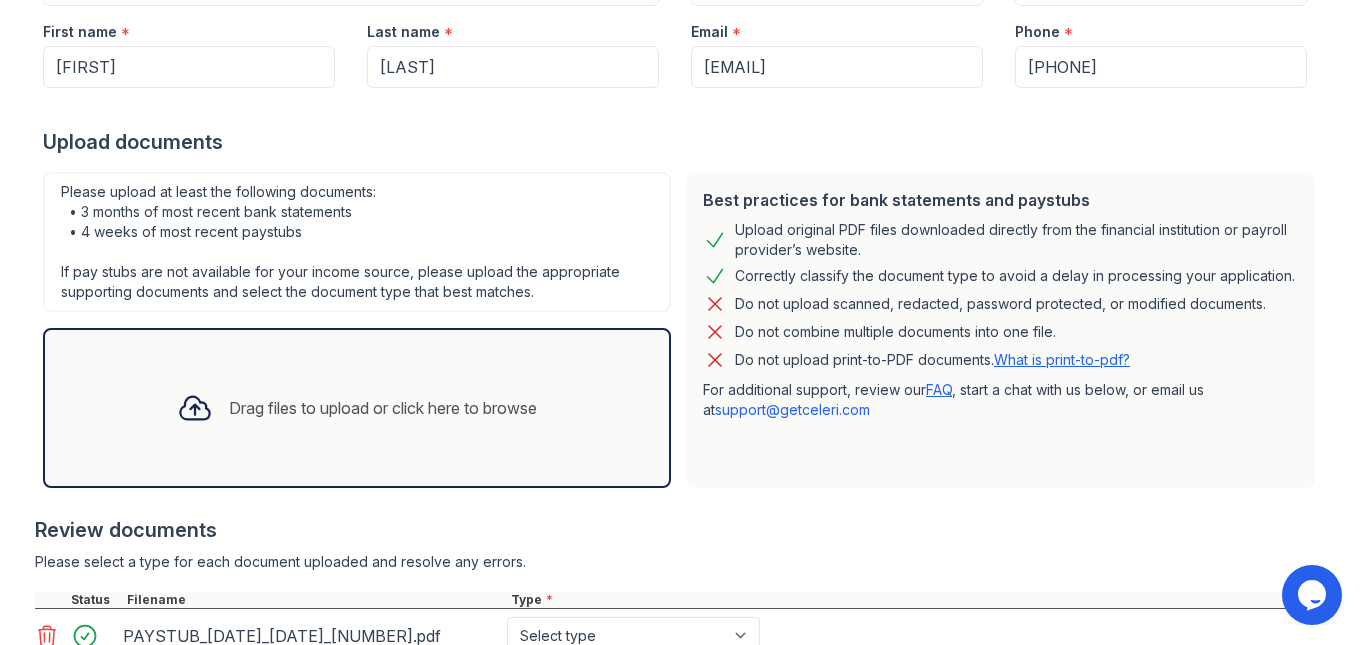 scroll, scrollTop: 274, scrollLeft: 0, axis: vertical 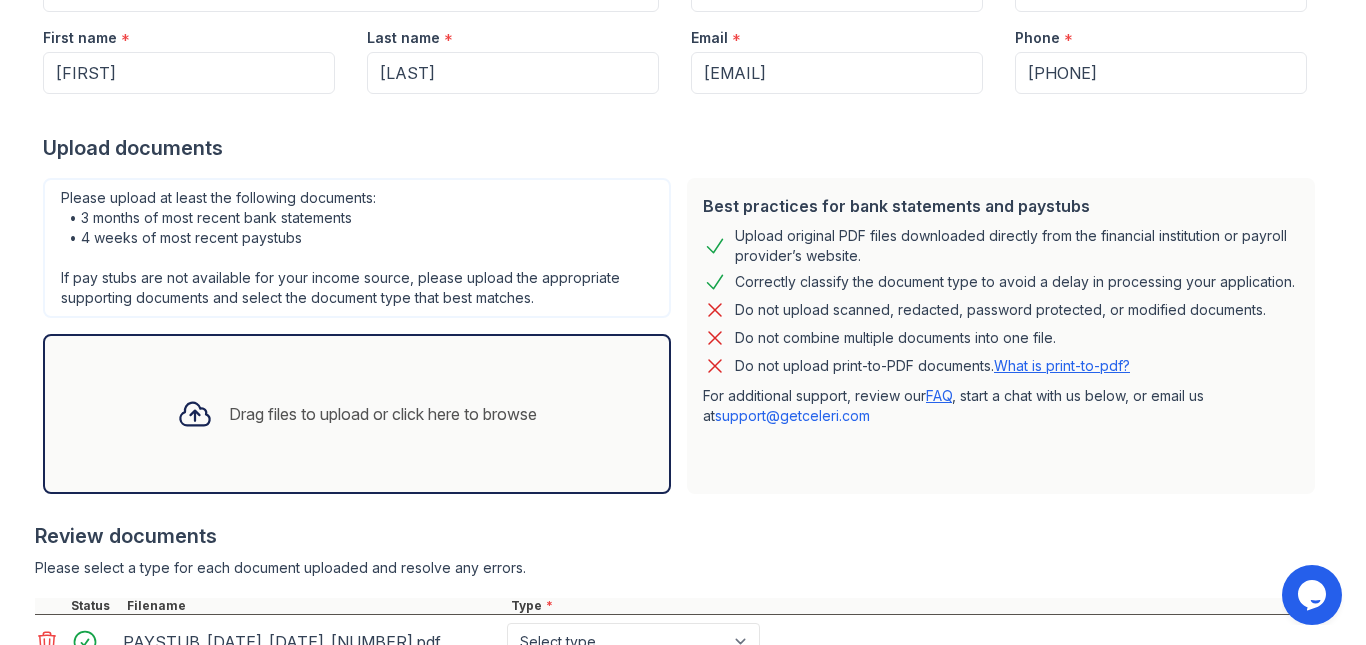 click on "Drag files to upload or click here to browse" at bounding box center (357, 414) 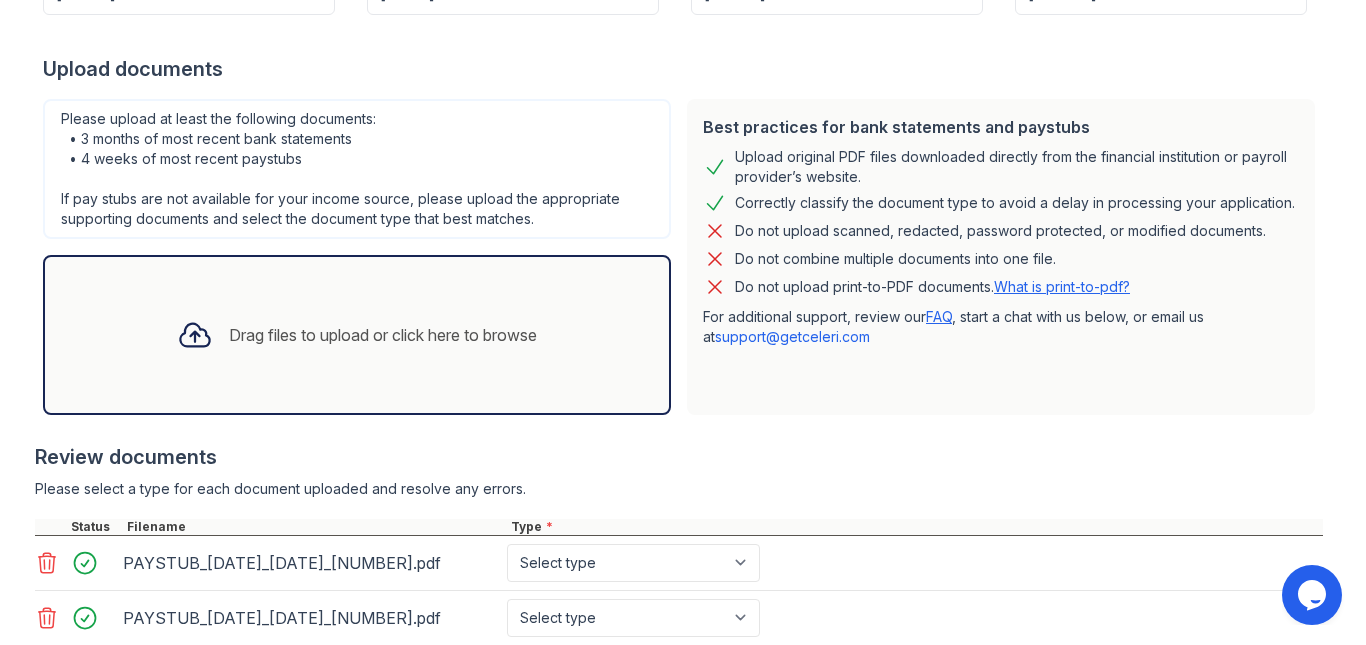 scroll, scrollTop: 353, scrollLeft: 0, axis: vertical 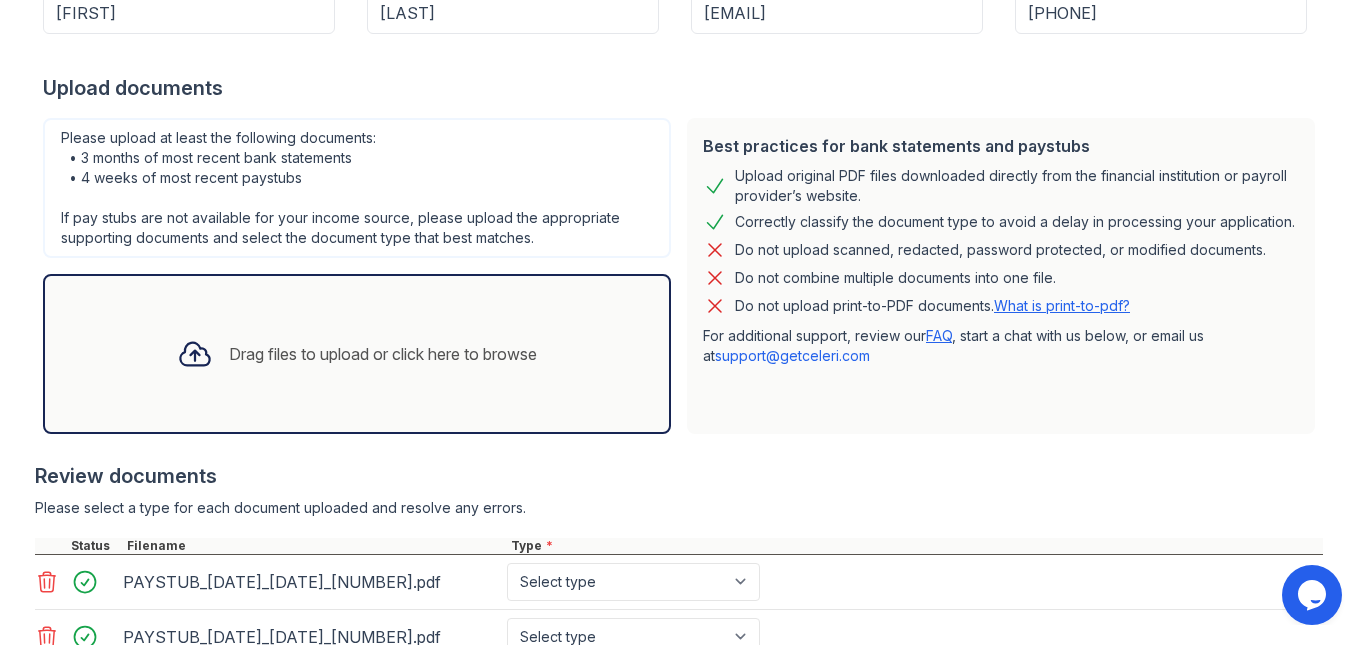 click on "Drag files to upload or click here to browse" at bounding box center [383, 354] 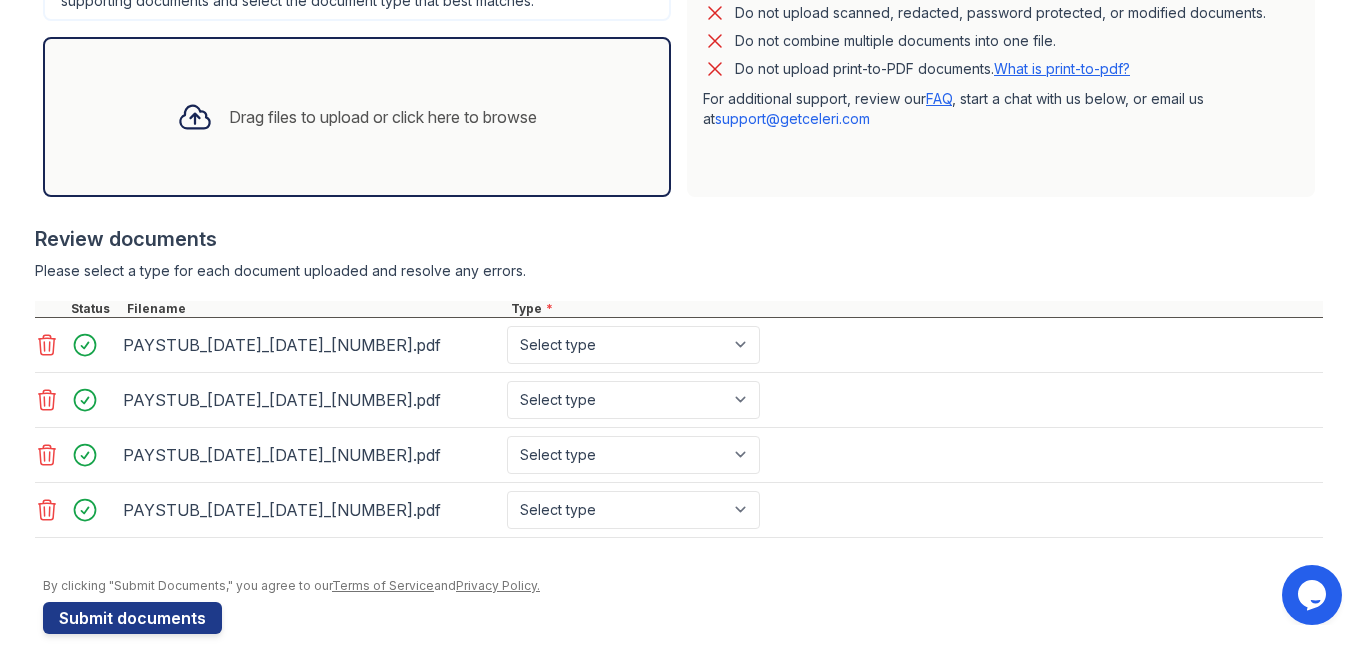 scroll, scrollTop: 570, scrollLeft: 0, axis: vertical 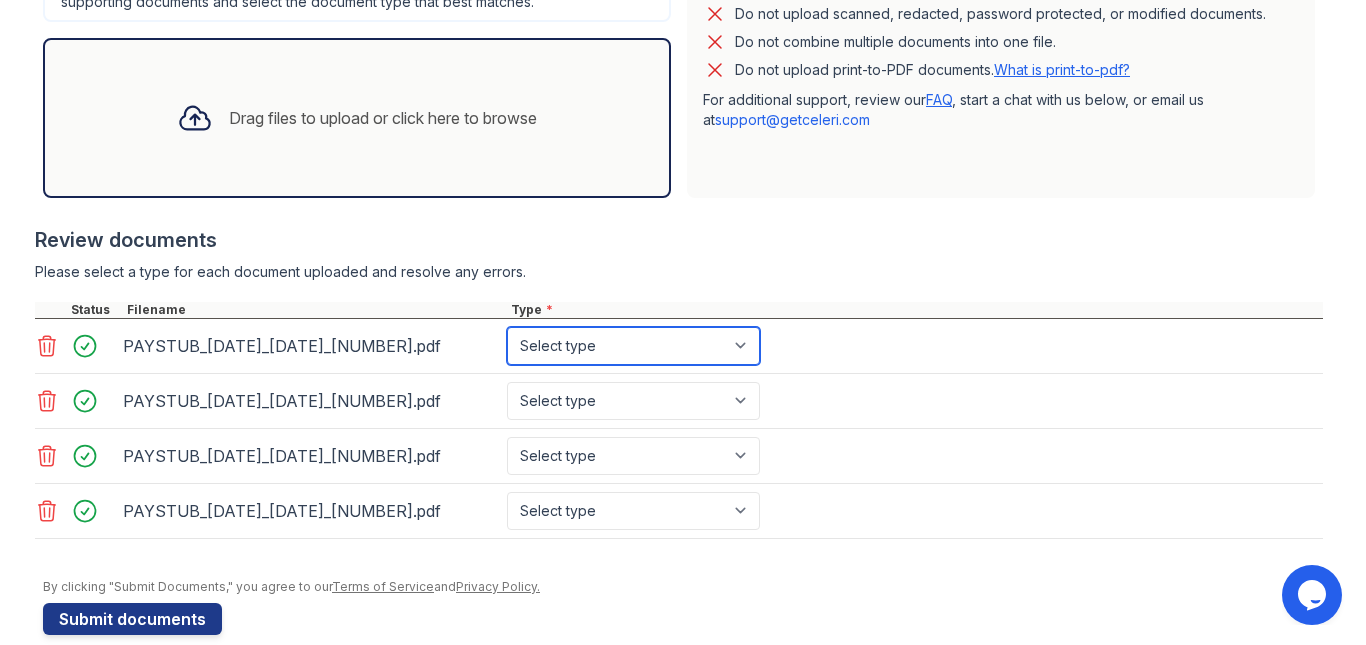 click on "Select type
Paystub
Bank Statement
Offer Letter
Tax Documents
Benefit Award Letter
Investment Account Statement
Other" at bounding box center (633, 346) 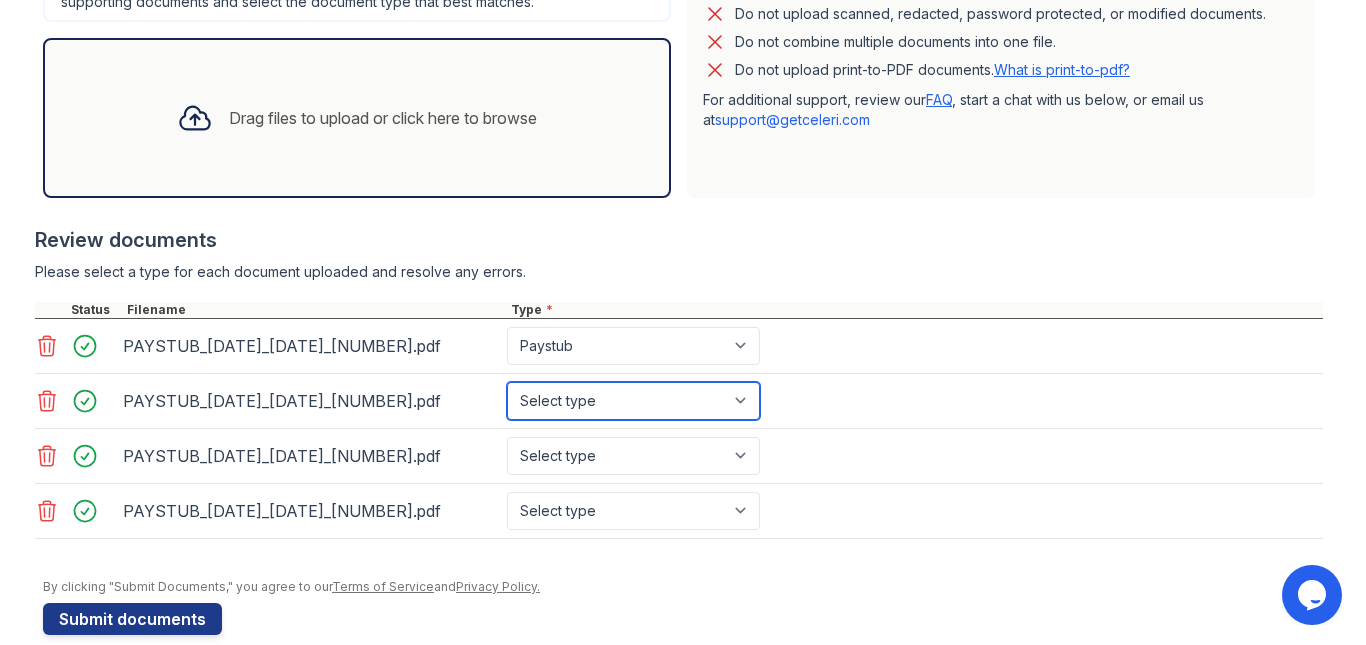 click on "Select type
Paystub
Bank Statement
Offer Letter
Tax Documents
Benefit Award Letter
Investment Account Statement
Other" at bounding box center (633, 401) 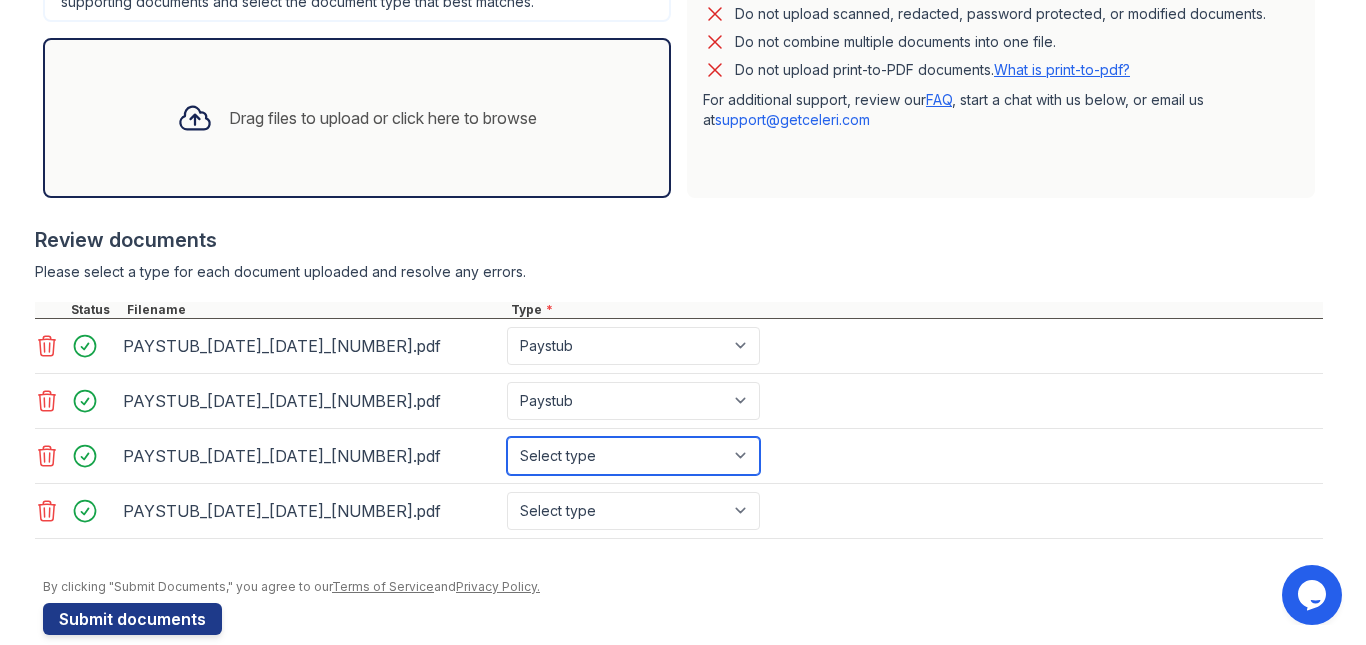 click on "Select type
Paystub
Bank Statement
Offer Letter
Tax Documents
Benefit Award Letter
Investment Account Statement
Other" at bounding box center (633, 456) 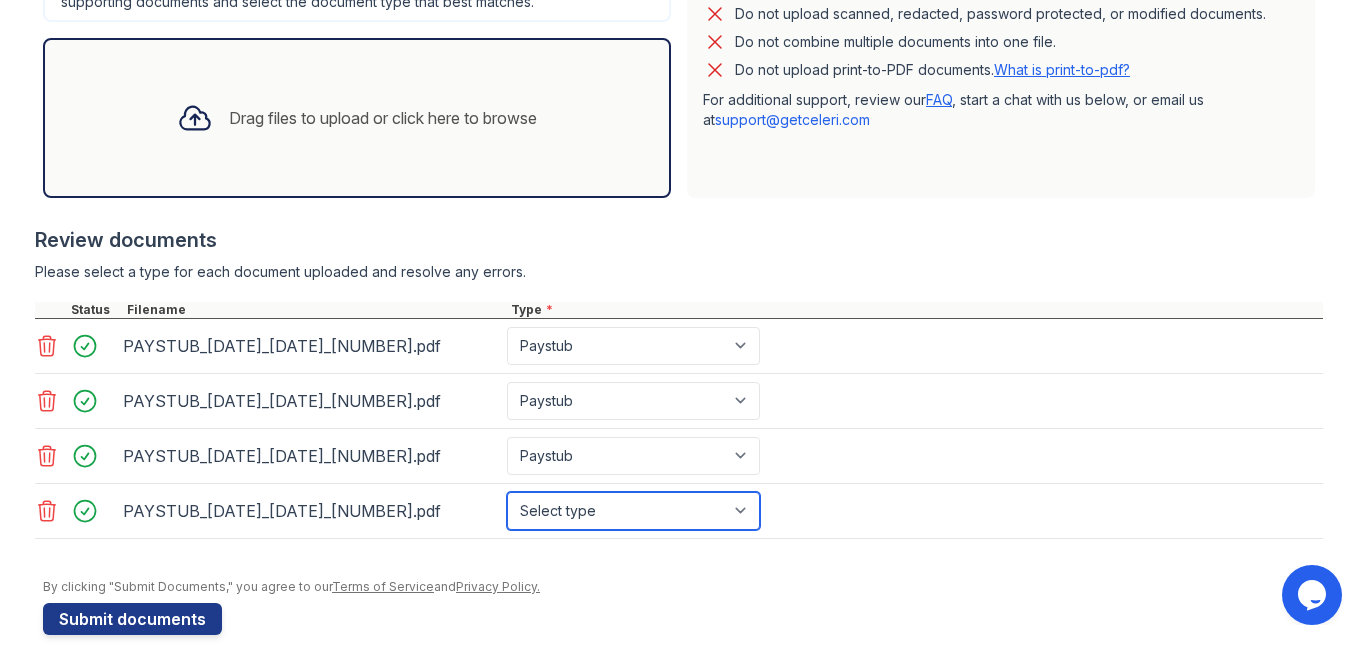 click on "Select type
Paystub
Bank Statement
Offer Letter
Tax Documents
Benefit Award Letter
Investment Account Statement
Other" at bounding box center (633, 511) 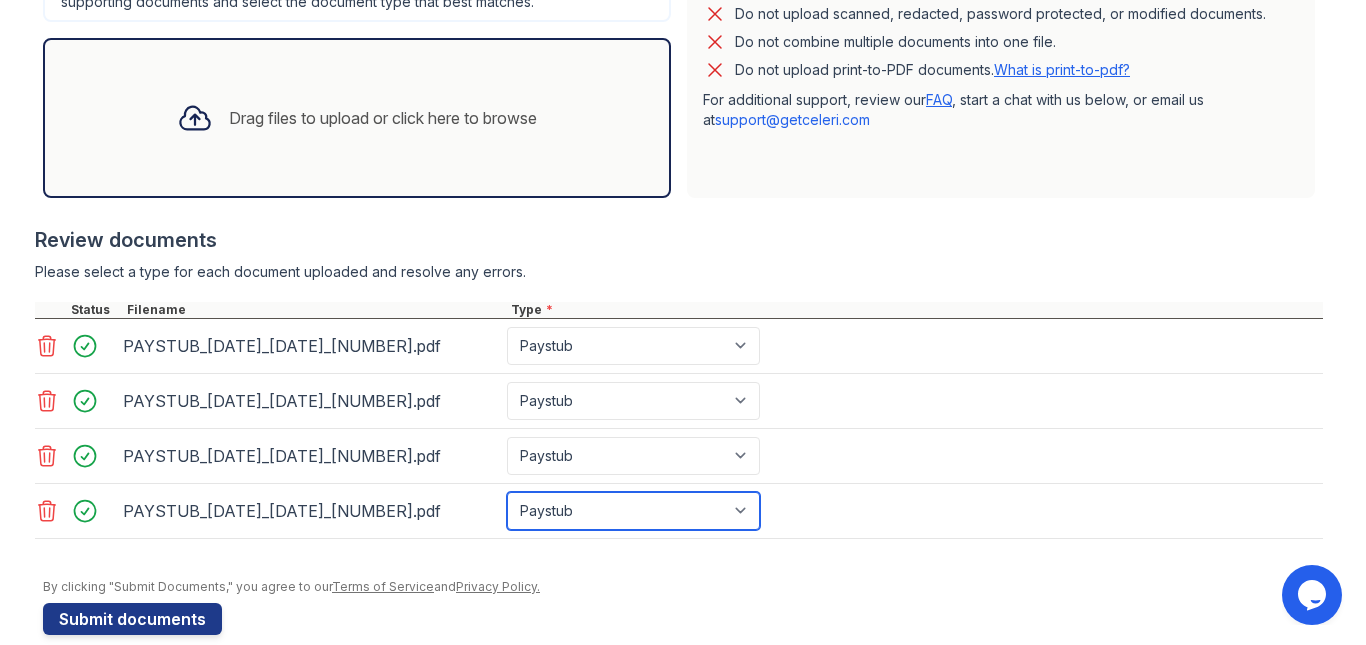 click on "Select type
Paystub
Bank Statement
Offer Letter
Tax Documents
Benefit Award Letter
Investment Account Statement
Other" at bounding box center [633, 511] 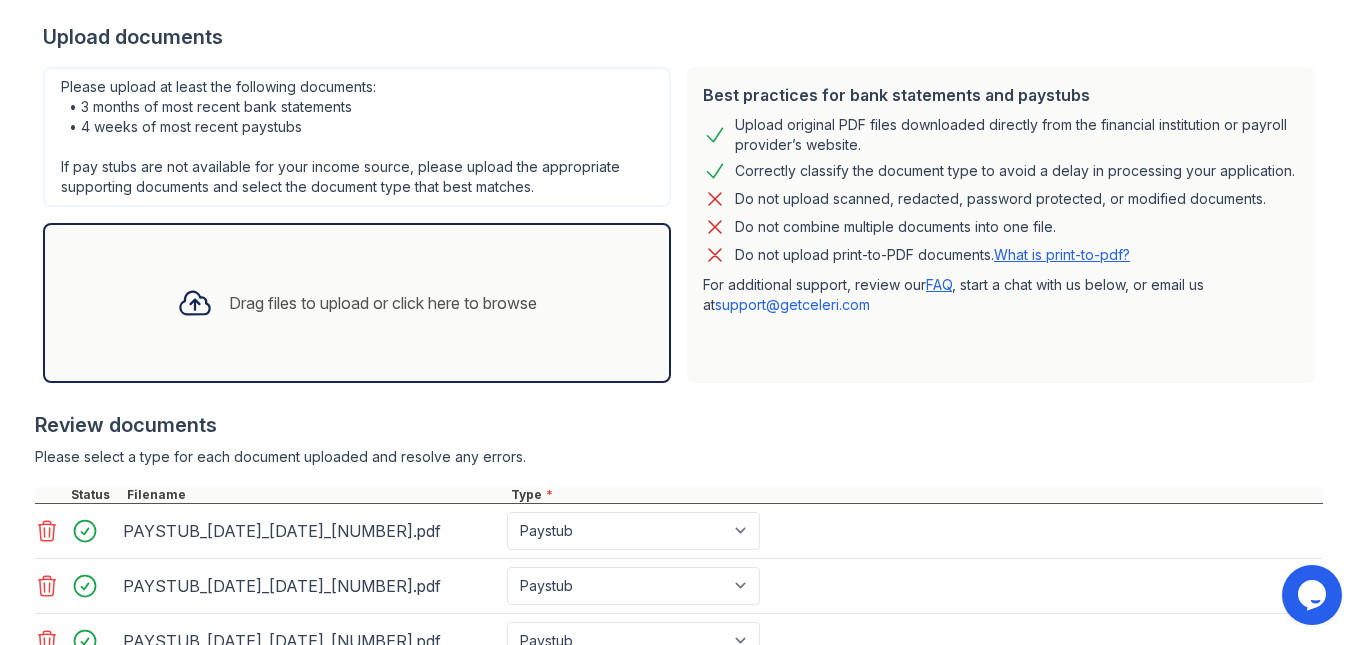 scroll, scrollTop: 384, scrollLeft: 0, axis: vertical 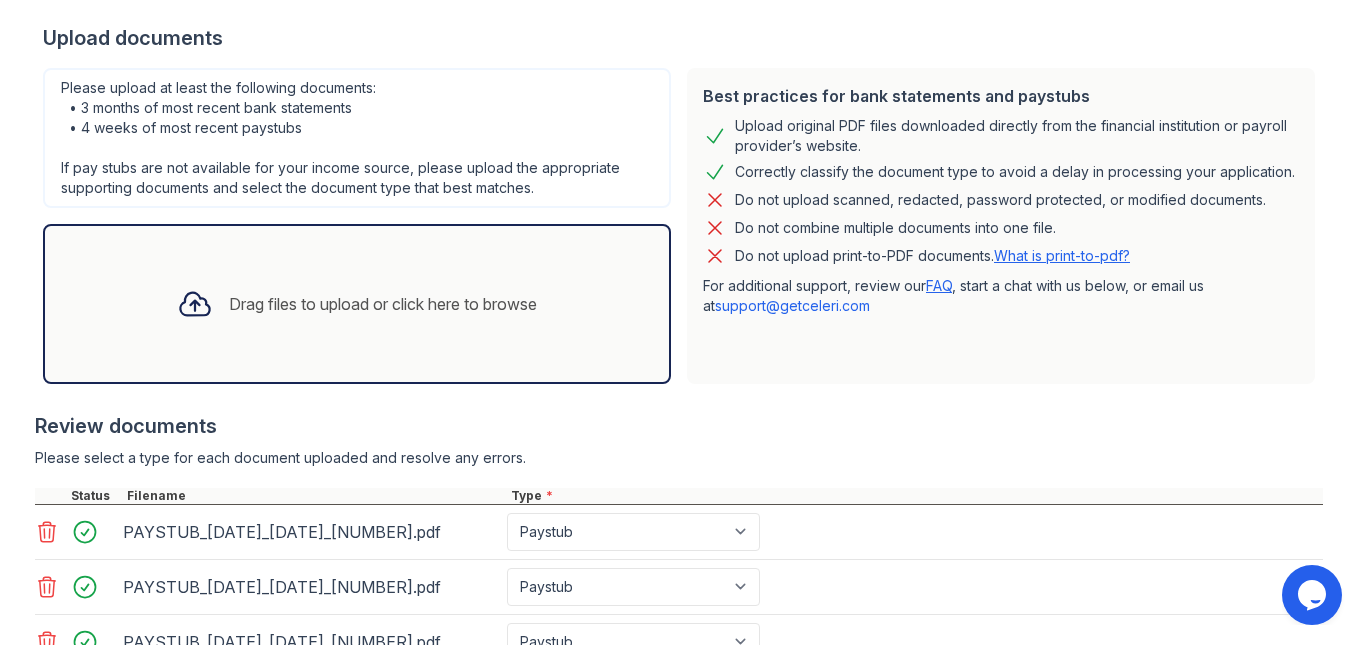 click on "Drag files to upload or click here to browse" at bounding box center [357, 304] 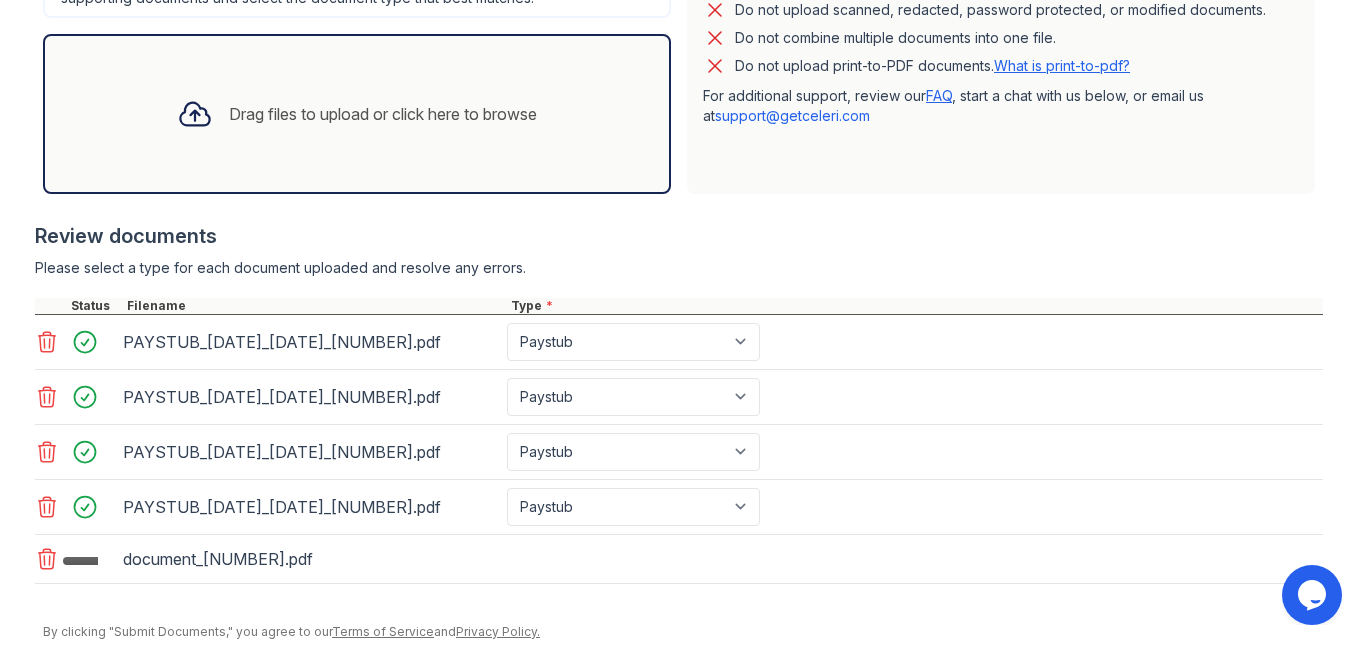 scroll, scrollTop: 576, scrollLeft: 0, axis: vertical 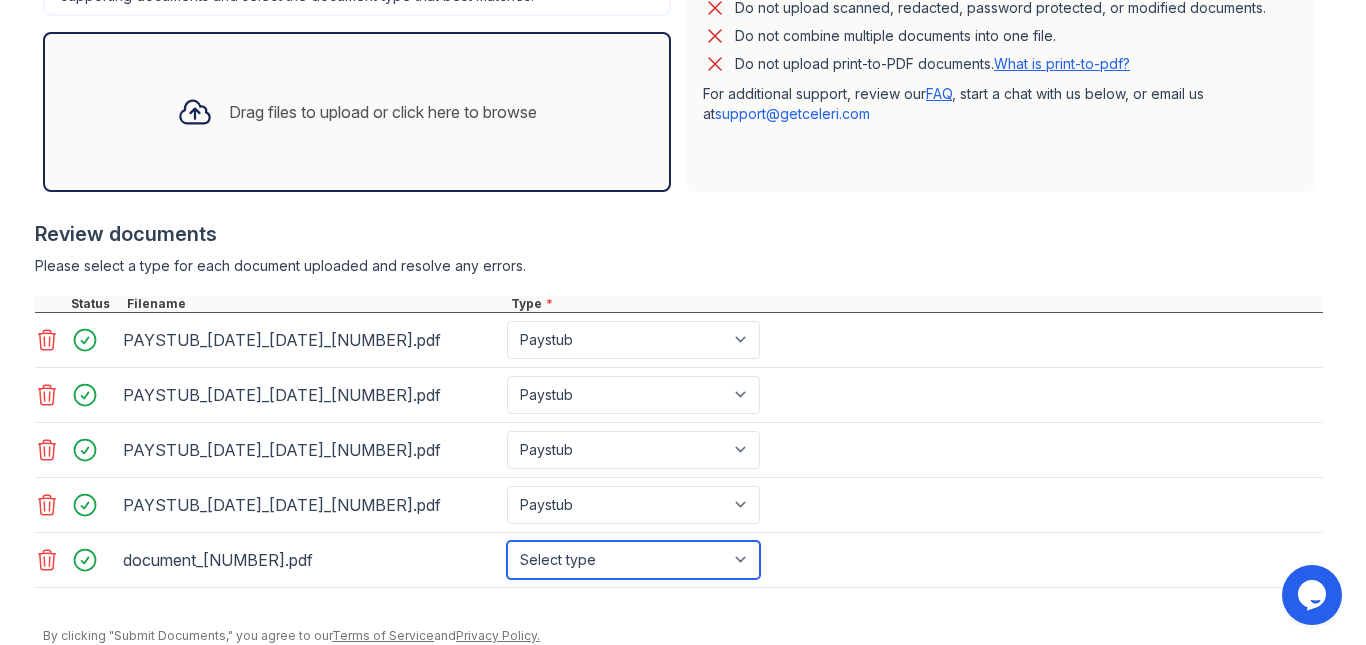 click on "Select type
Paystub
Bank Statement
Offer Letter
Tax Documents
Benefit Award Letter
Investment Account Statement
Other" at bounding box center [633, 560] 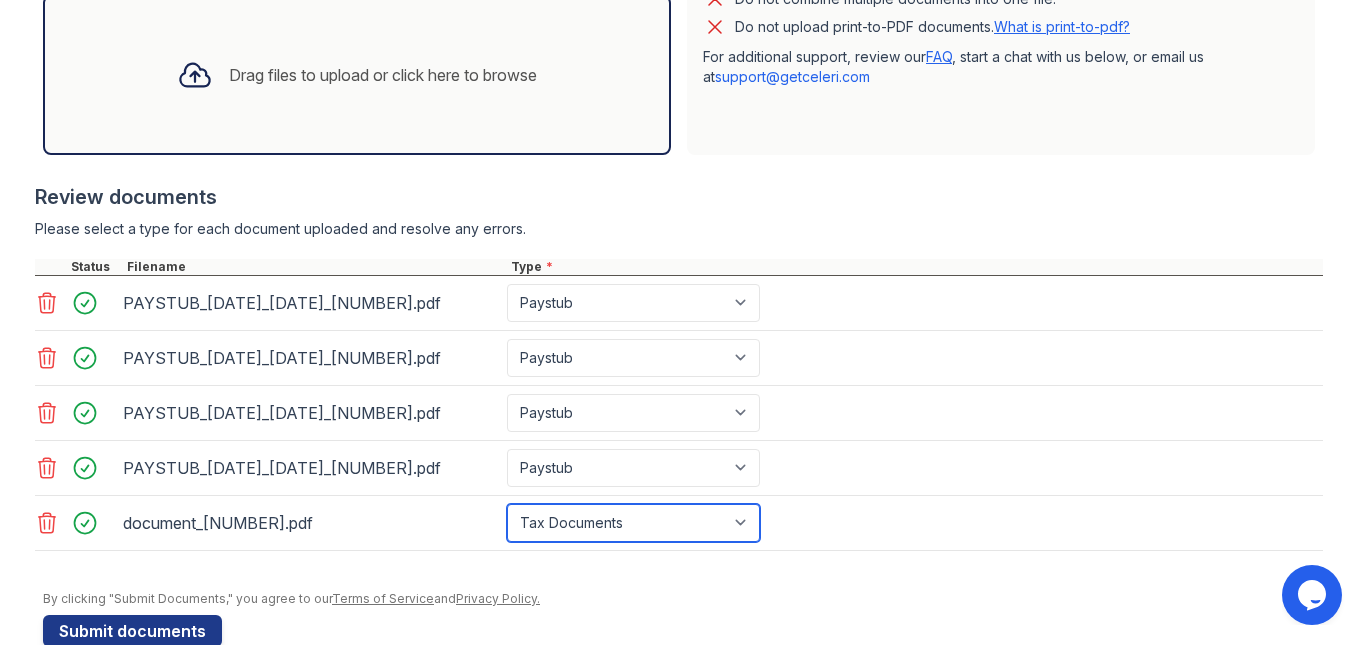 scroll, scrollTop: 655, scrollLeft: 0, axis: vertical 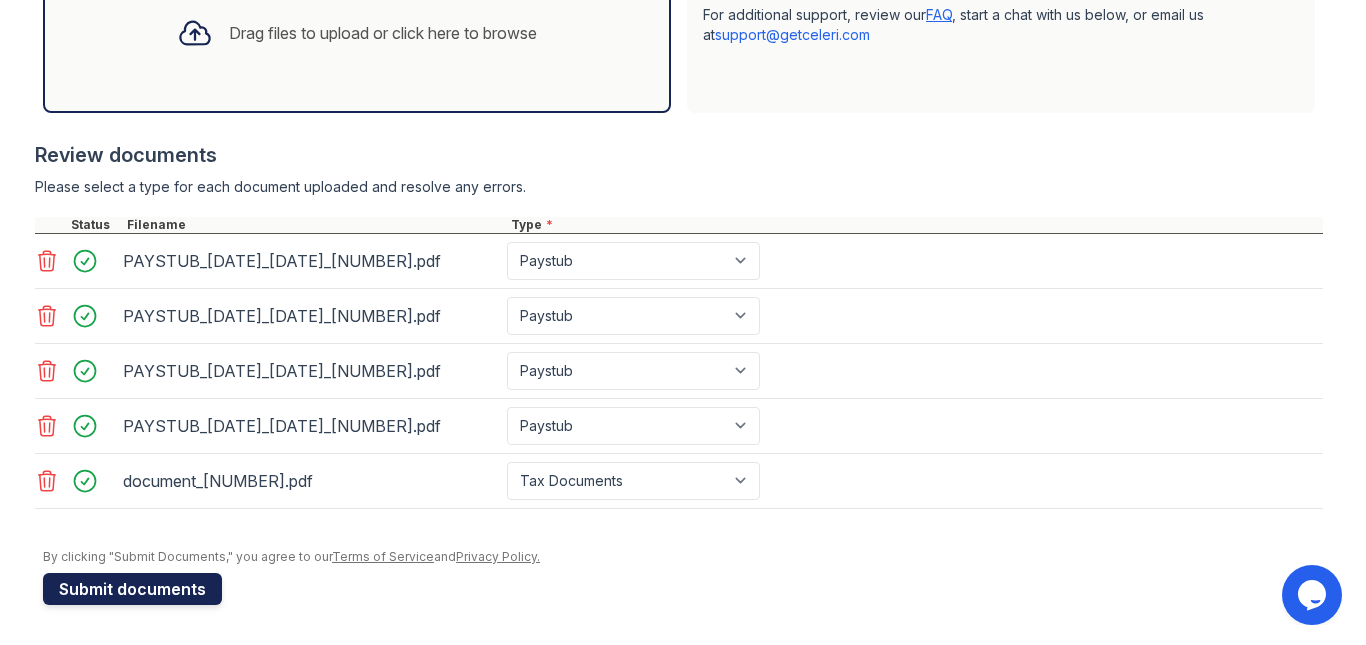 click on "Submit documents" at bounding box center [132, 589] 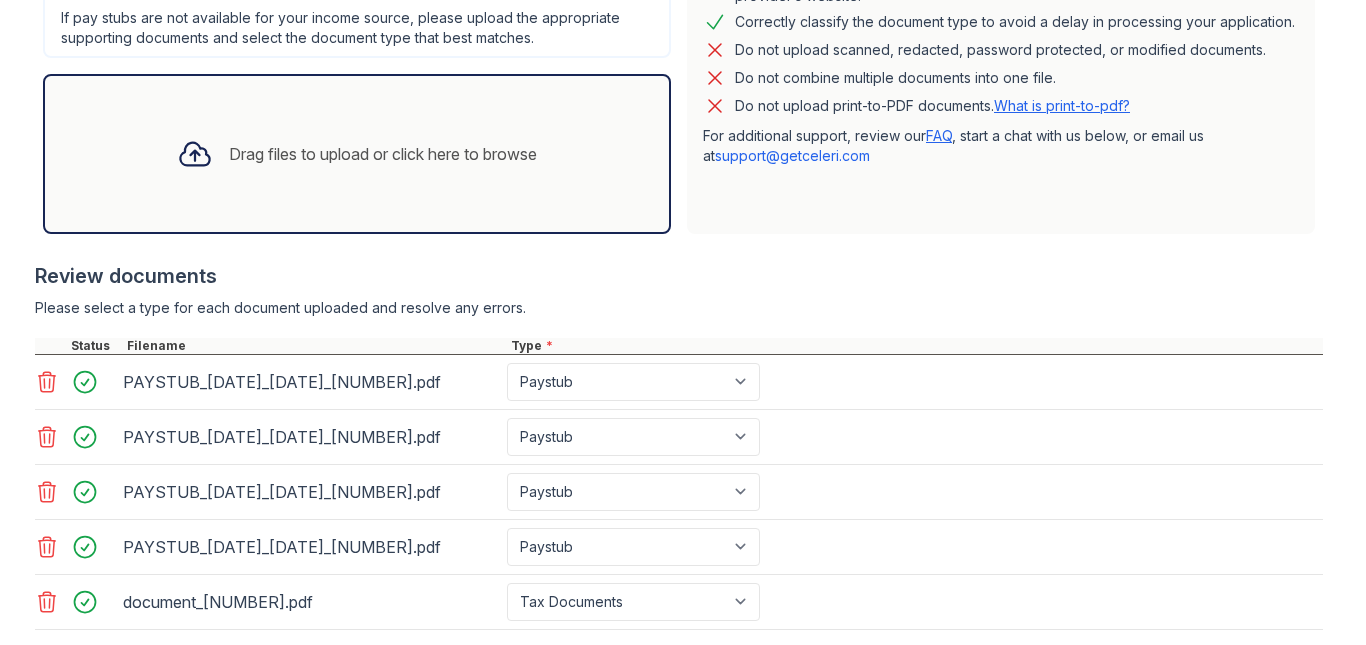 scroll, scrollTop: 596, scrollLeft: 0, axis: vertical 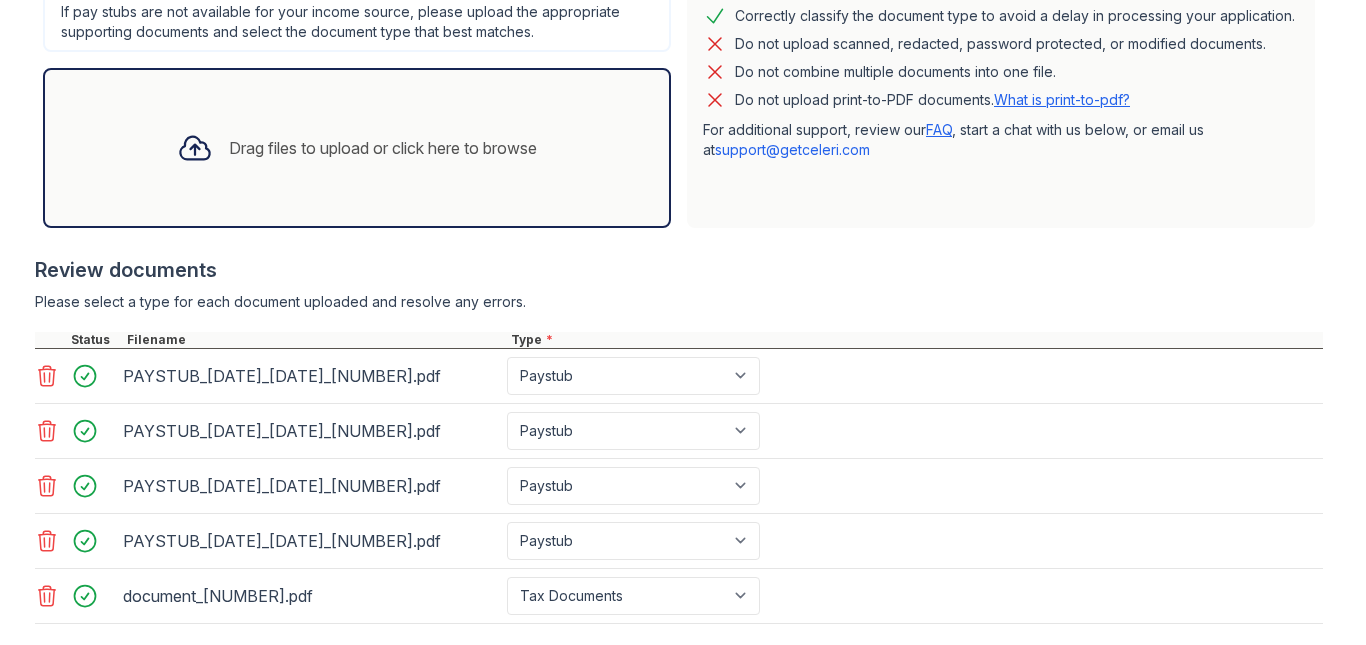 click on "Drag files to upload or click here to browse" at bounding box center (357, 148) 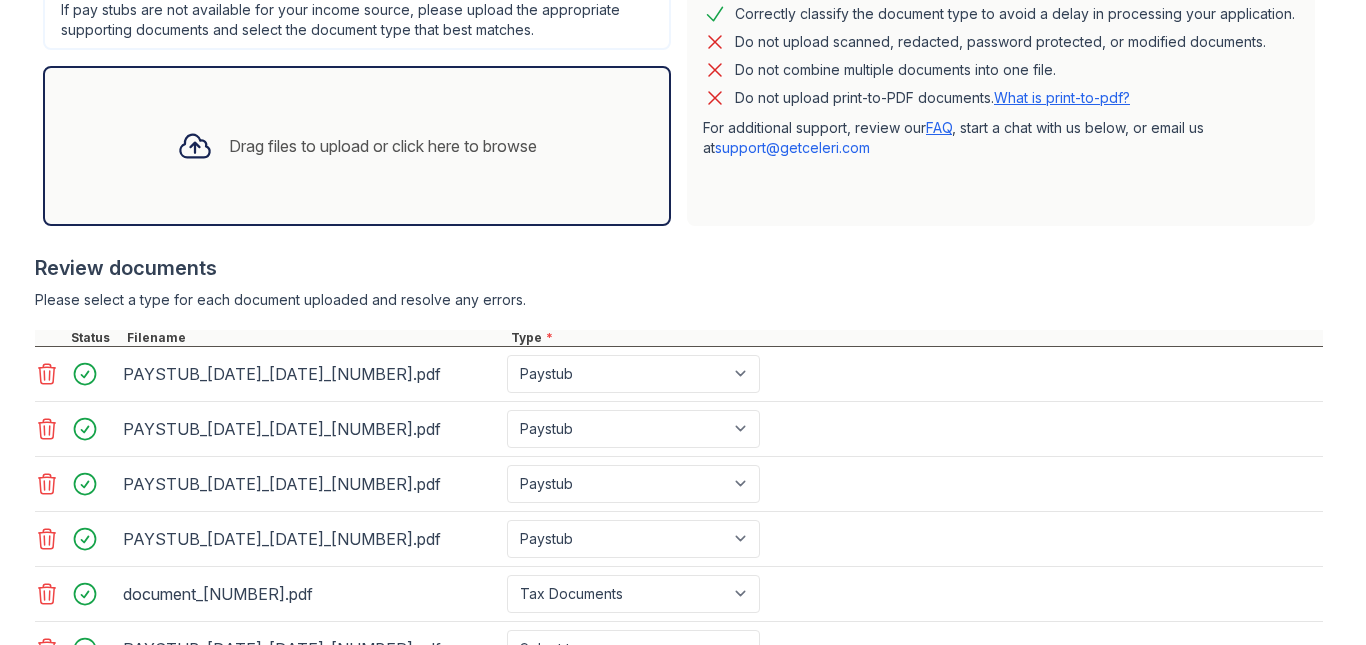 scroll, scrollTop: 599, scrollLeft: 0, axis: vertical 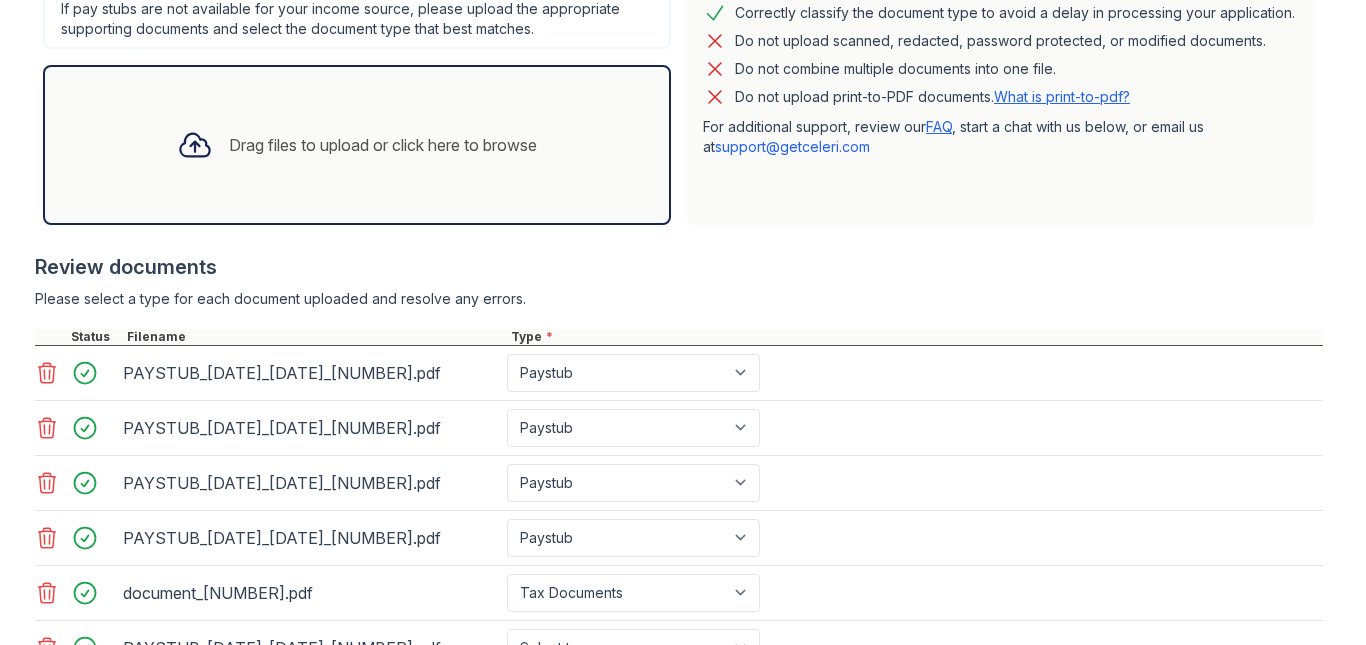 click on "Drag files to upload or click here to browse" at bounding box center (357, 145) 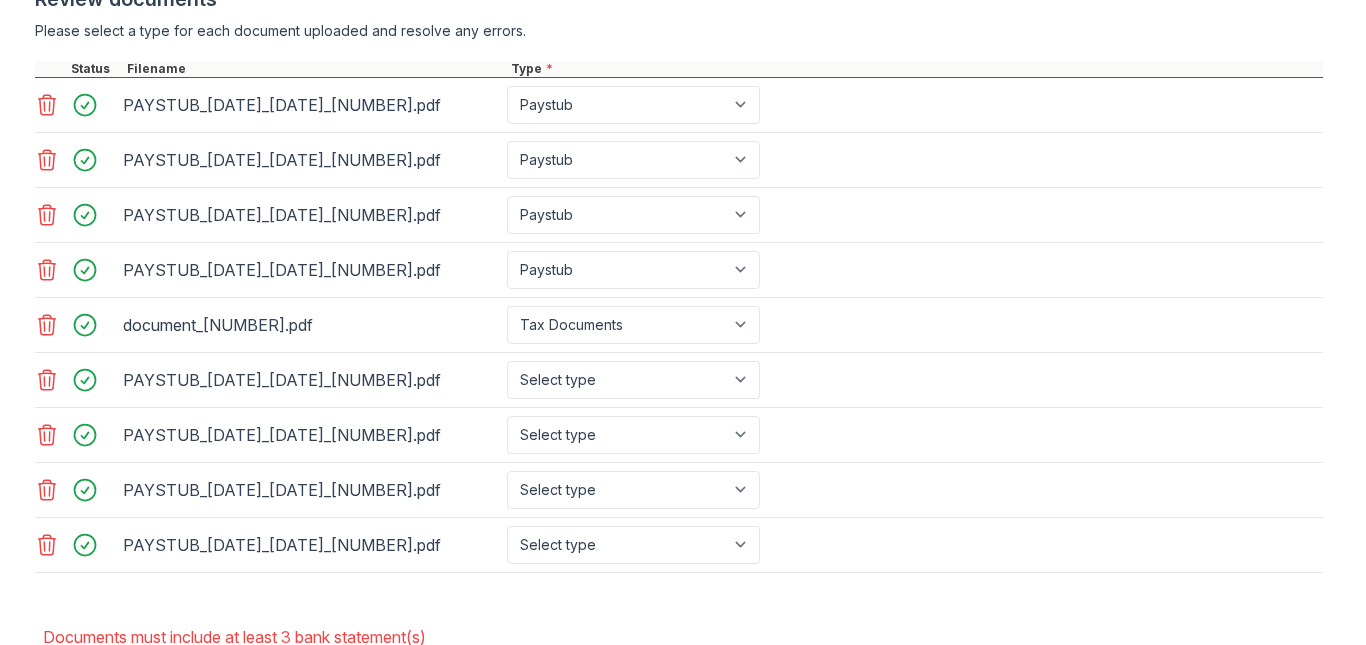 scroll, scrollTop: 868, scrollLeft: 0, axis: vertical 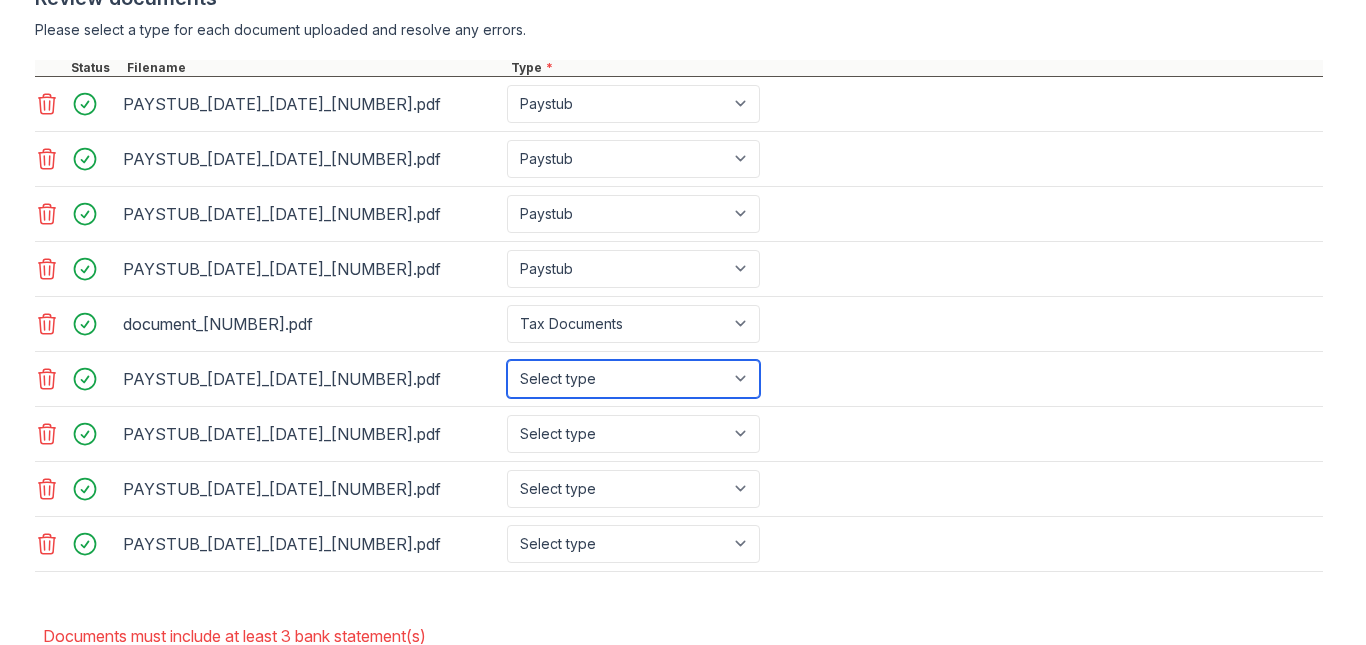 click on "Select type
Paystub
Bank Statement
Offer Letter
Tax Documents
Benefit Award Letter
Investment Account Statement
Other" at bounding box center (633, 379) 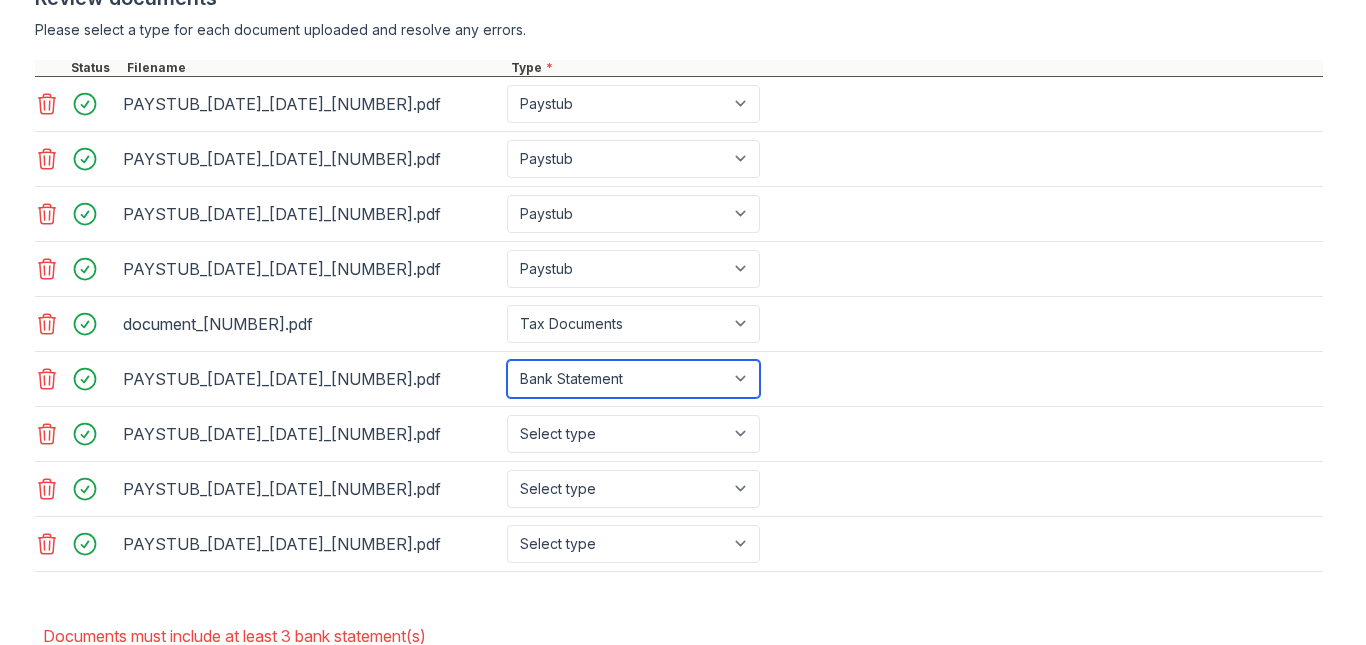 click on "Select type
Paystub
Bank Statement
Offer Letter
Tax Documents
Benefit Award Letter
Investment Account Statement
Other" at bounding box center [633, 379] 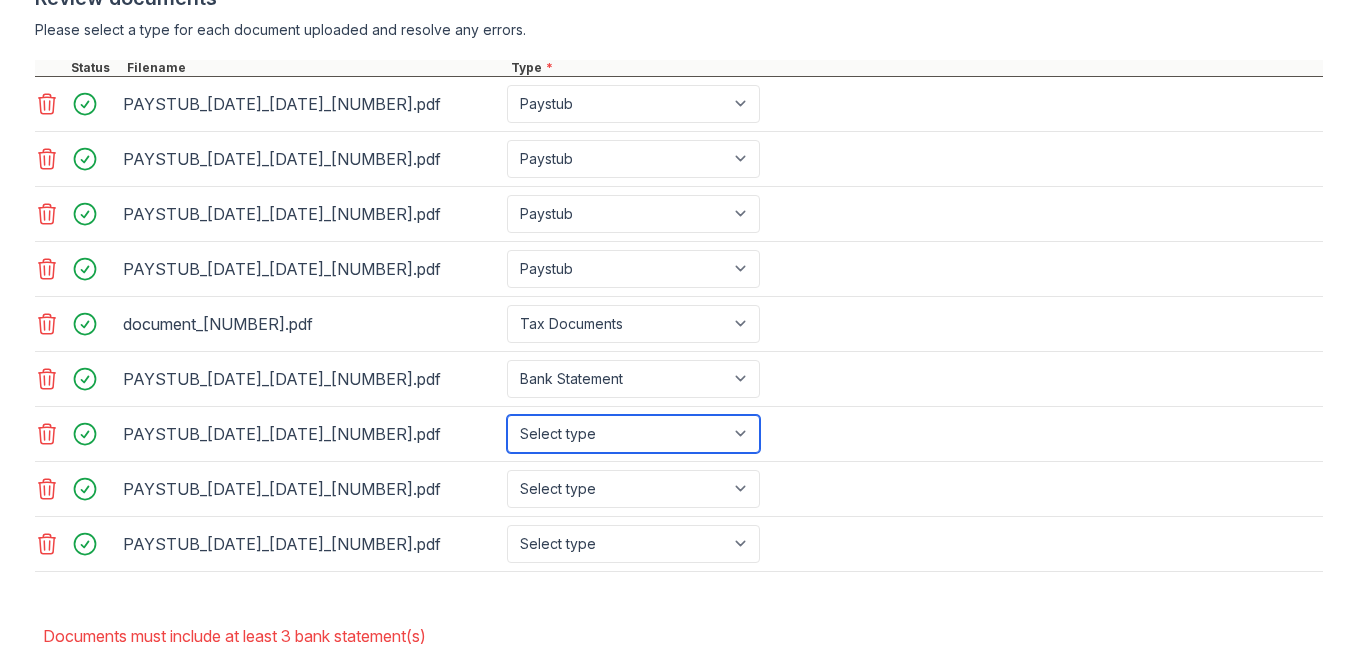 click on "Select type
Paystub
Bank Statement
Offer Letter
Tax Documents
Benefit Award Letter
Investment Account Statement
Other" at bounding box center [633, 434] 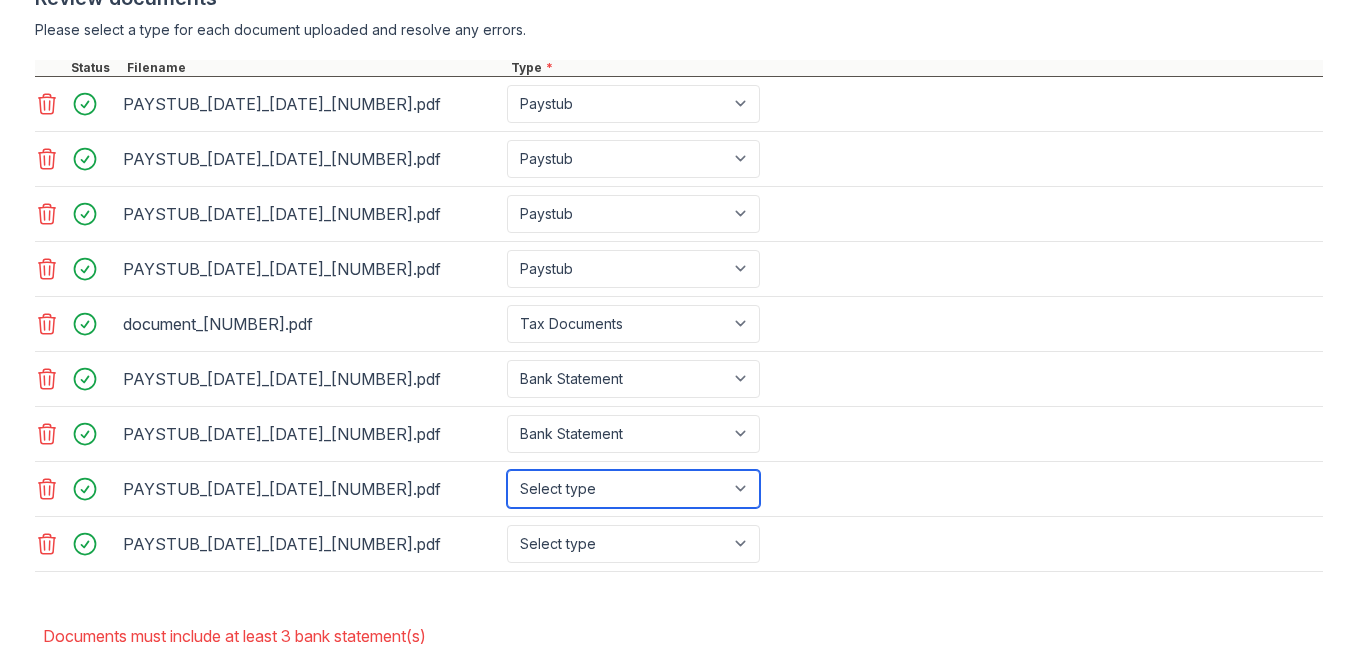 click on "Select type
Paystub
Bank Statement
Offer Letter
Tax Documents
Benefit Award Letter
Investment Account Statement
Other" at bounding box center [633, 489] 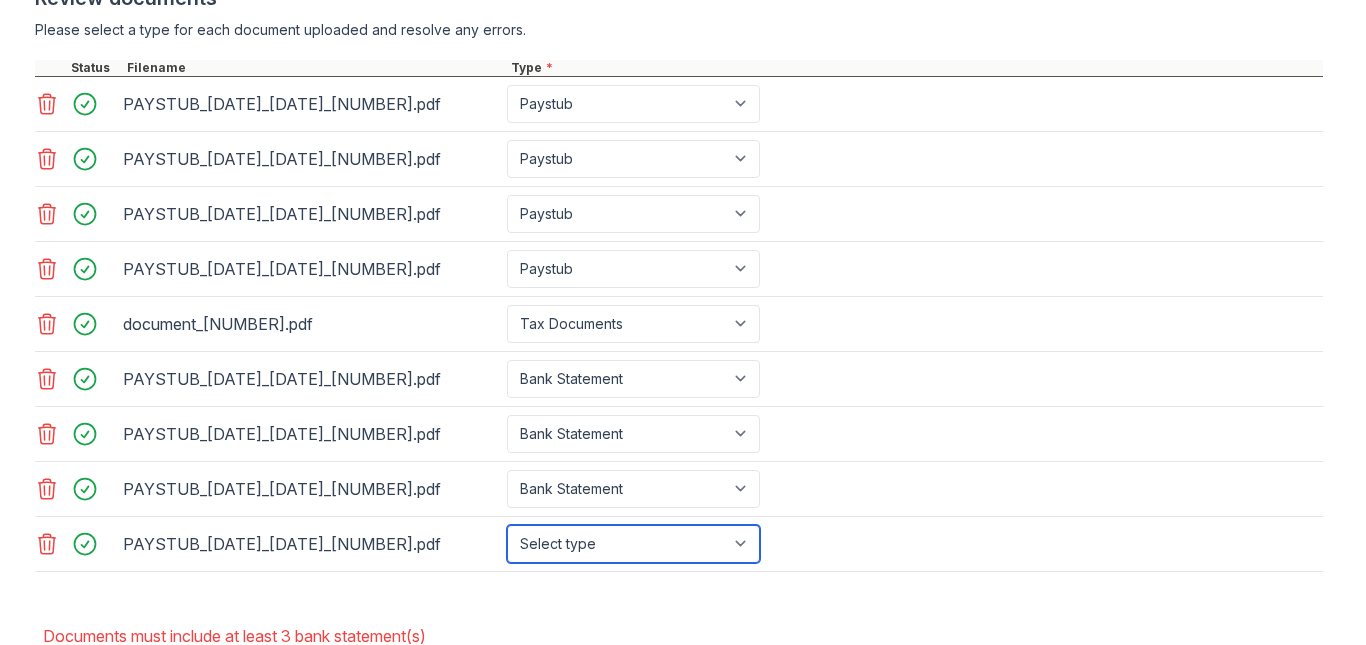 click on "Select type
Paystub
Bank Statement
Offer Letter
Tax Documents
Benefit Award Letter
Investment Account Statement
Other" at bounding box center (633, 544) 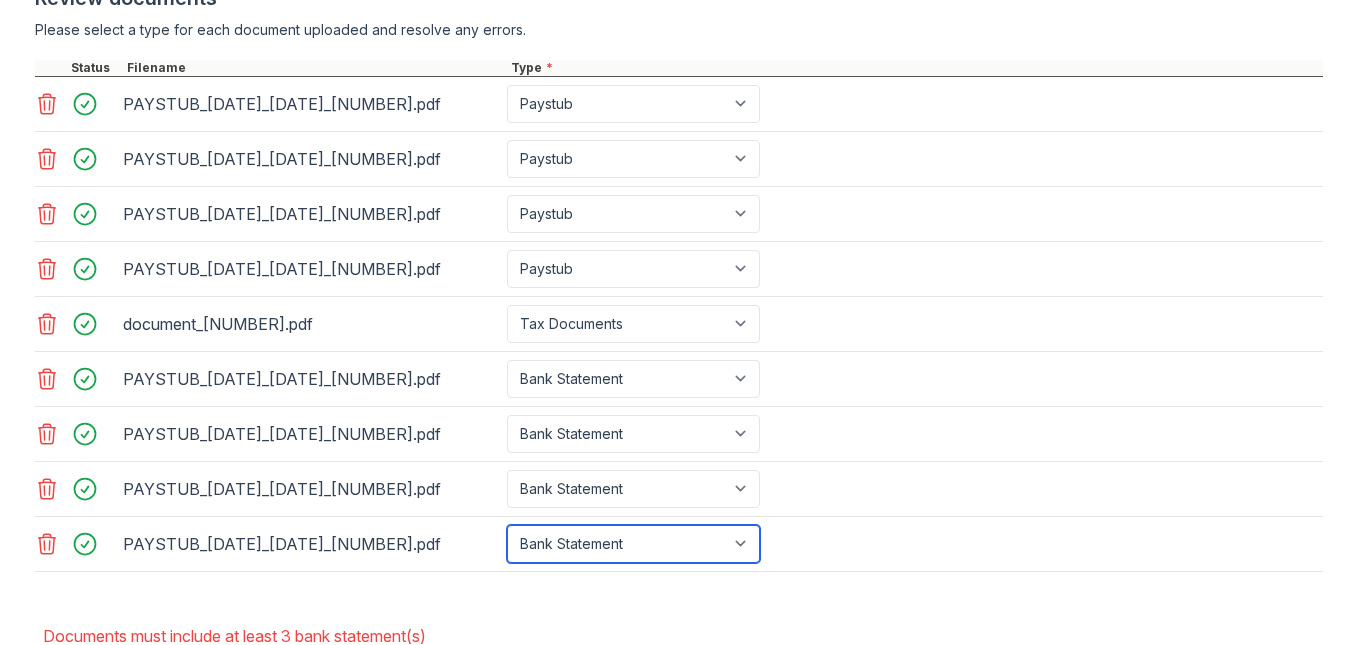 click on "Select type
Paystub
Bank Statement
Offer Letter
Tax Documents
Benefit Award Letter
Investment Account Statement
Other" at bounding box center (633, 544) 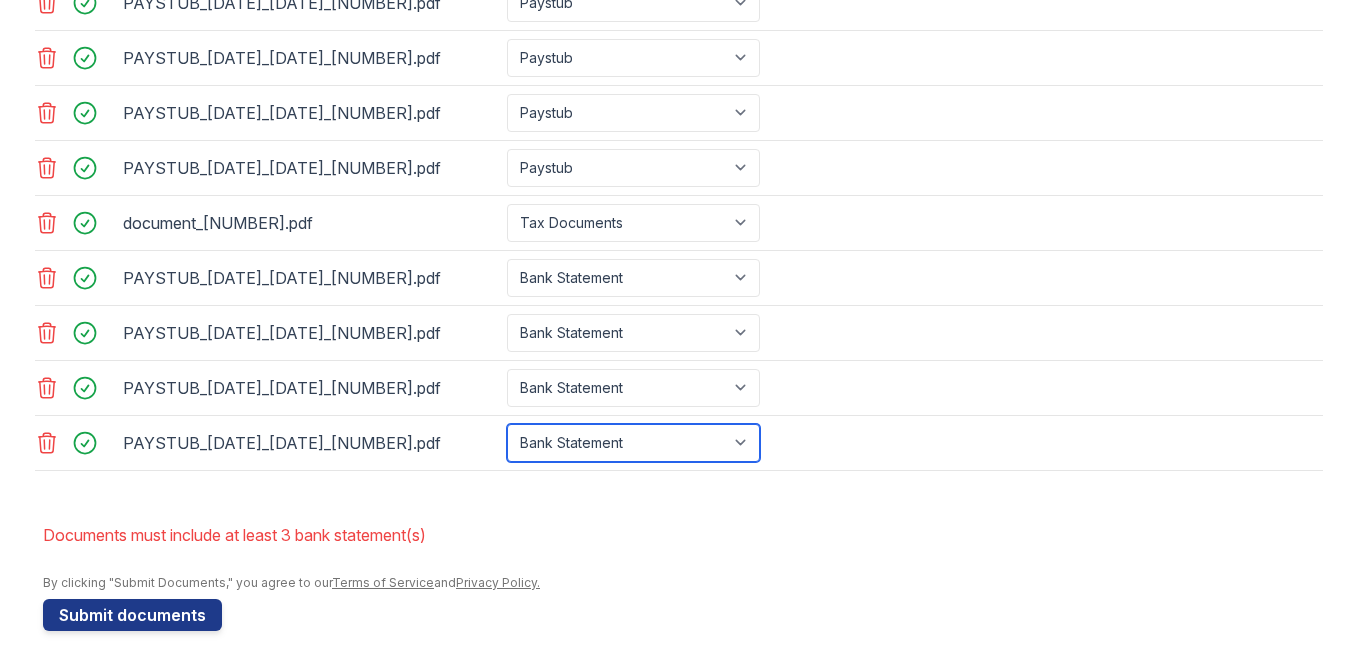 scroll, scrollTop: 995, scrollLeft: 0, axis: vertical 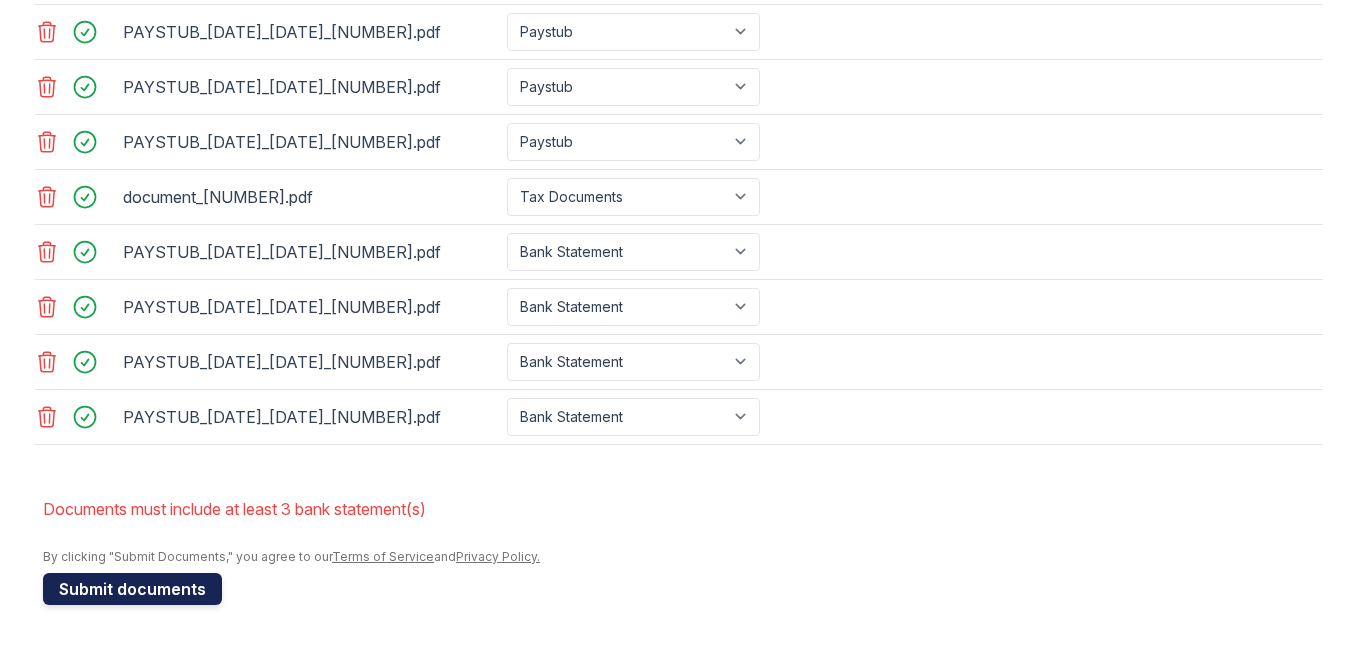 click on "Submit documents" at bounding box center [132, 589] 